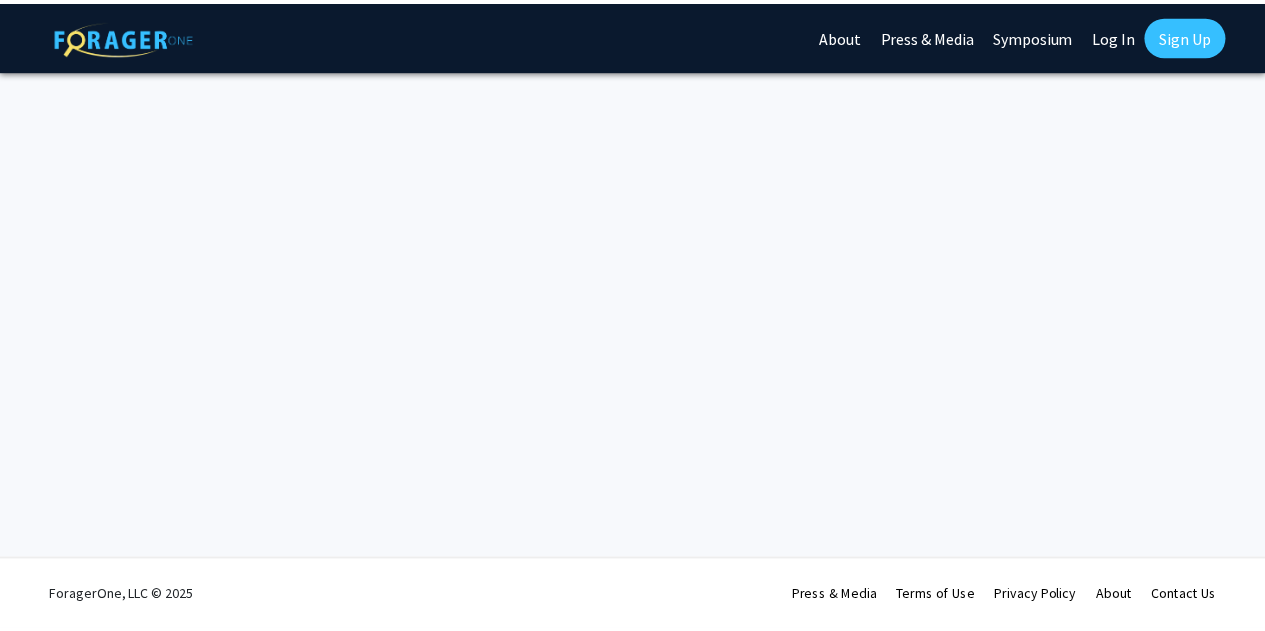 scroll, scrollTop: 0, scrollLeft: 0, axis: both 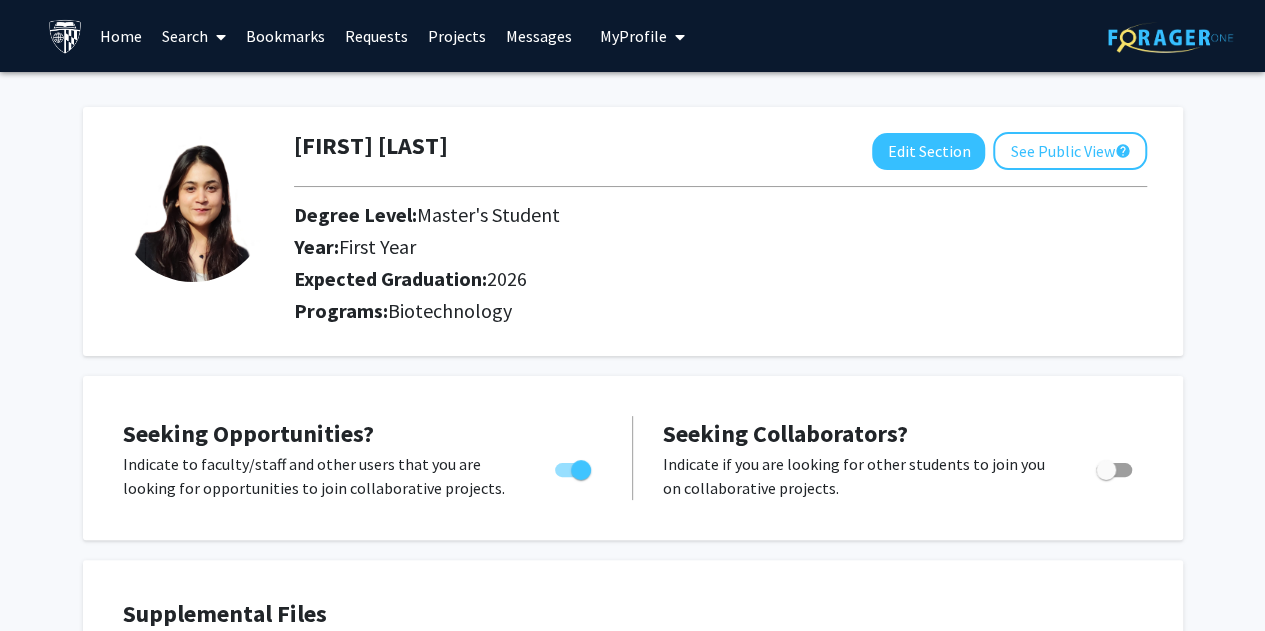 click on "Messages" at bounding box center [539, 36] 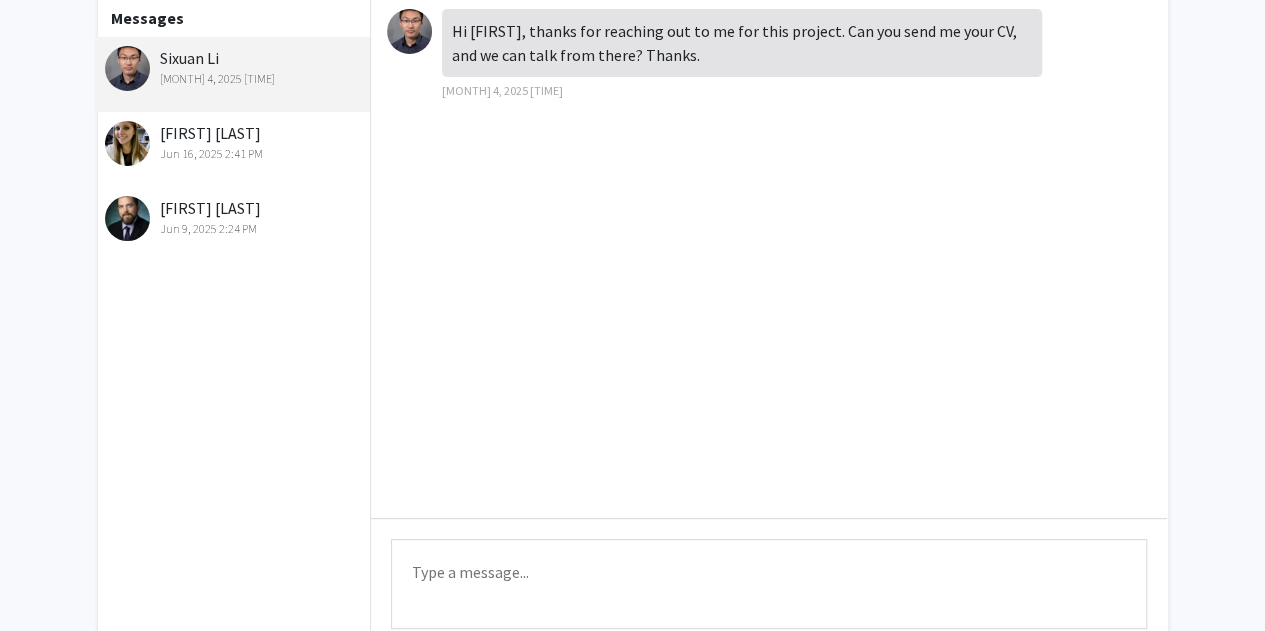 scroll, scrollTop: 0, scrollLeft: 0, axis: both 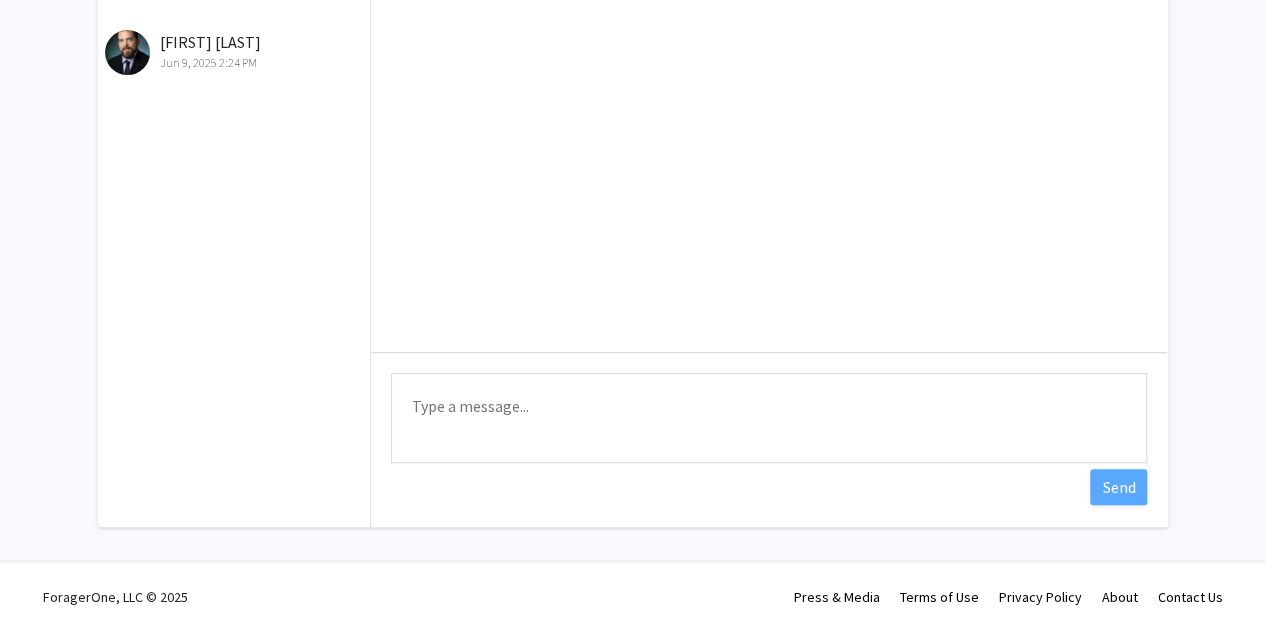 click on "Type a message" at bounding box center (769, 418) 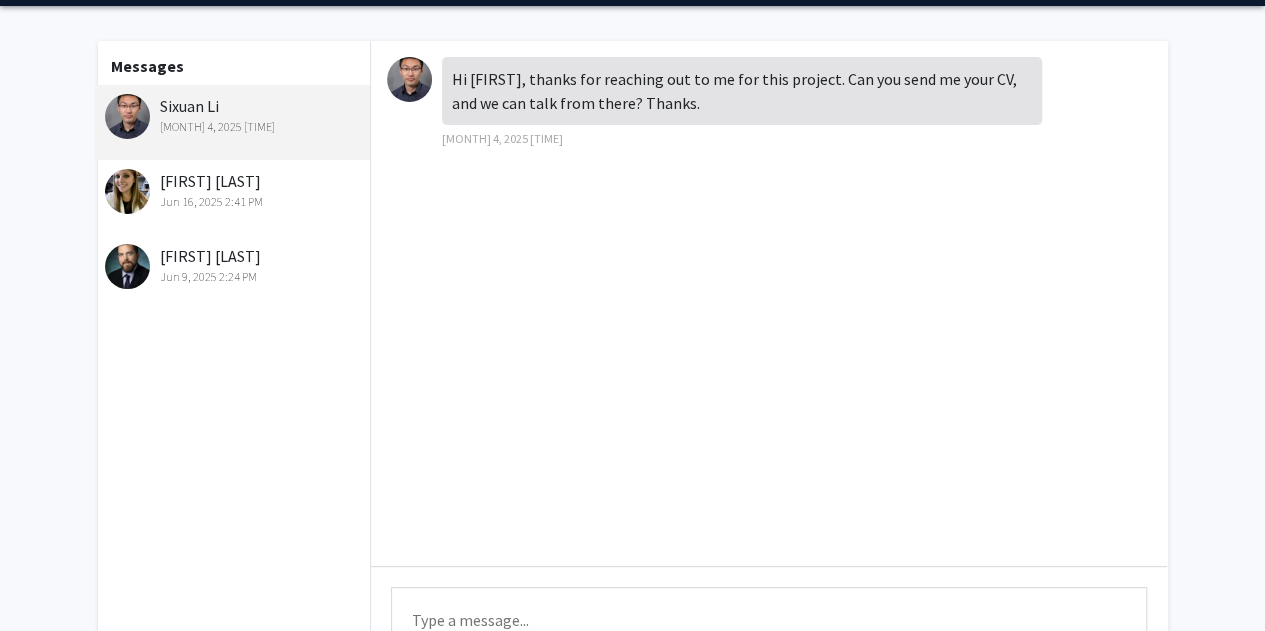 scroll, scrollTop: 280, scrollLeft: 0, axis: vertical 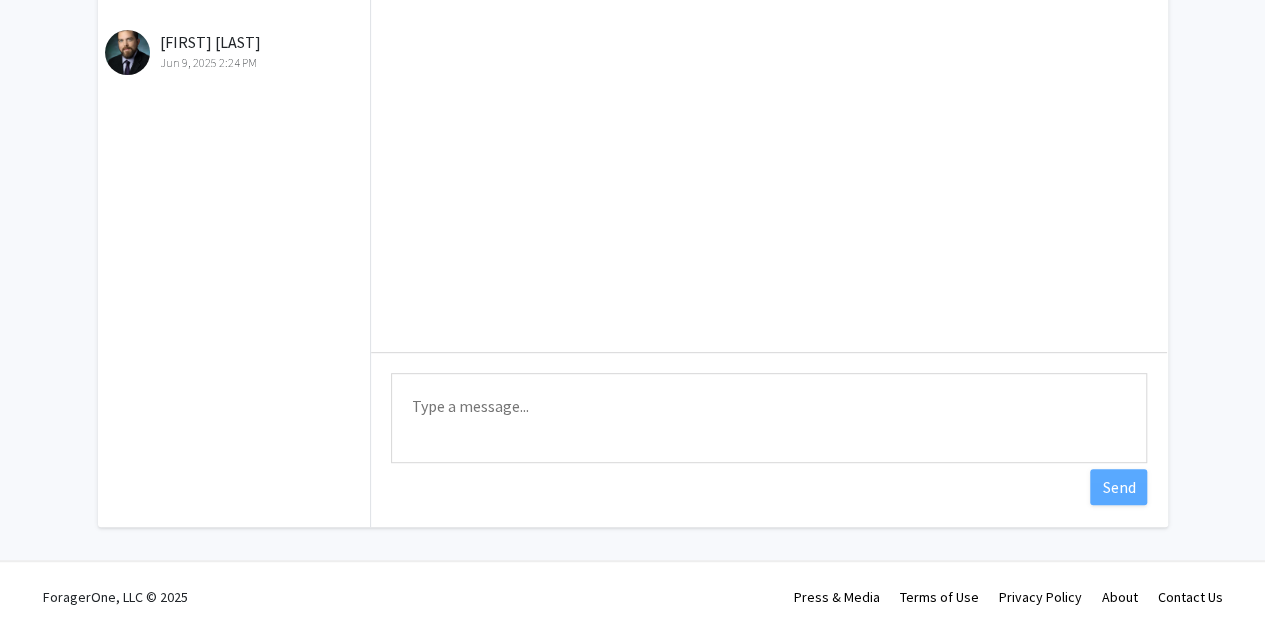 click on "Type a message" at bounding box center [769, 418] 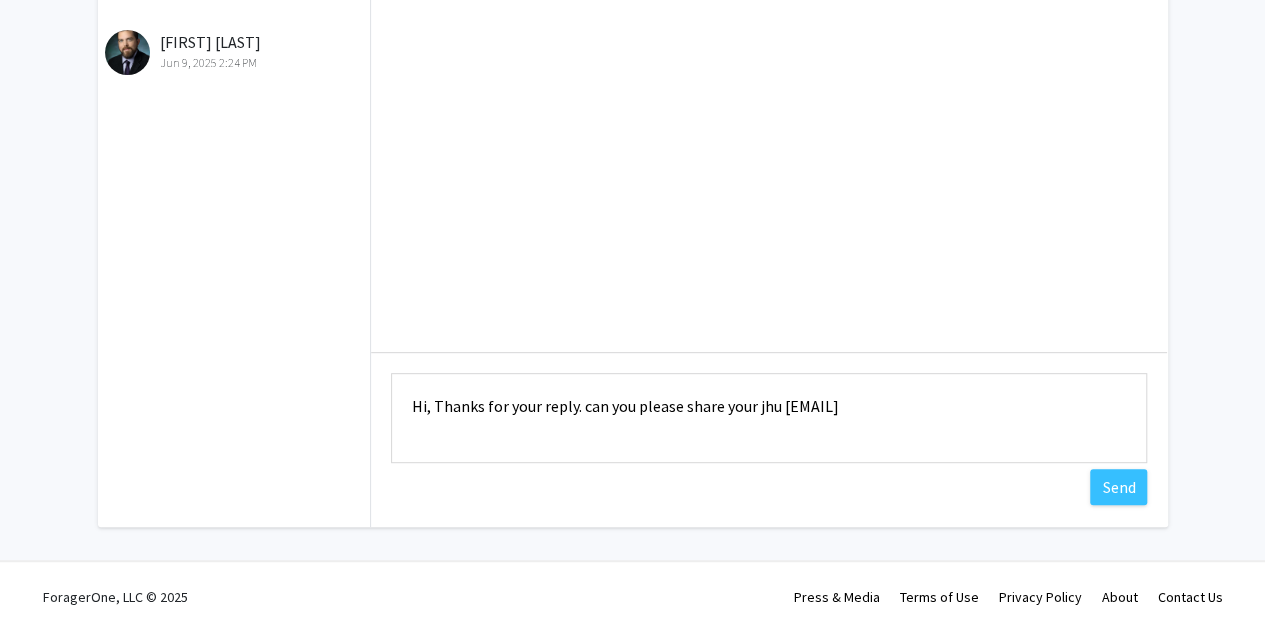 drag, startPoint x: 410, startPoint y: 396, endPoint x: 1269, endPoint y: 419, distance: 859.30786 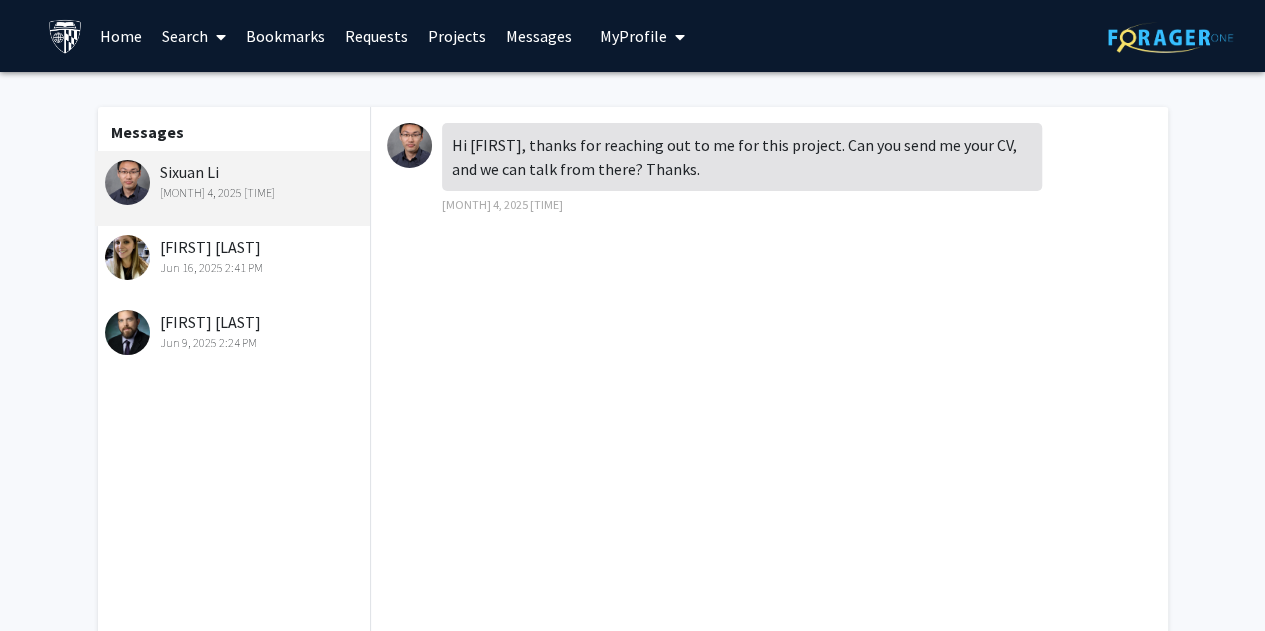 scroll, scrollTop: 280, scrollLeft: 0, axis: vertical 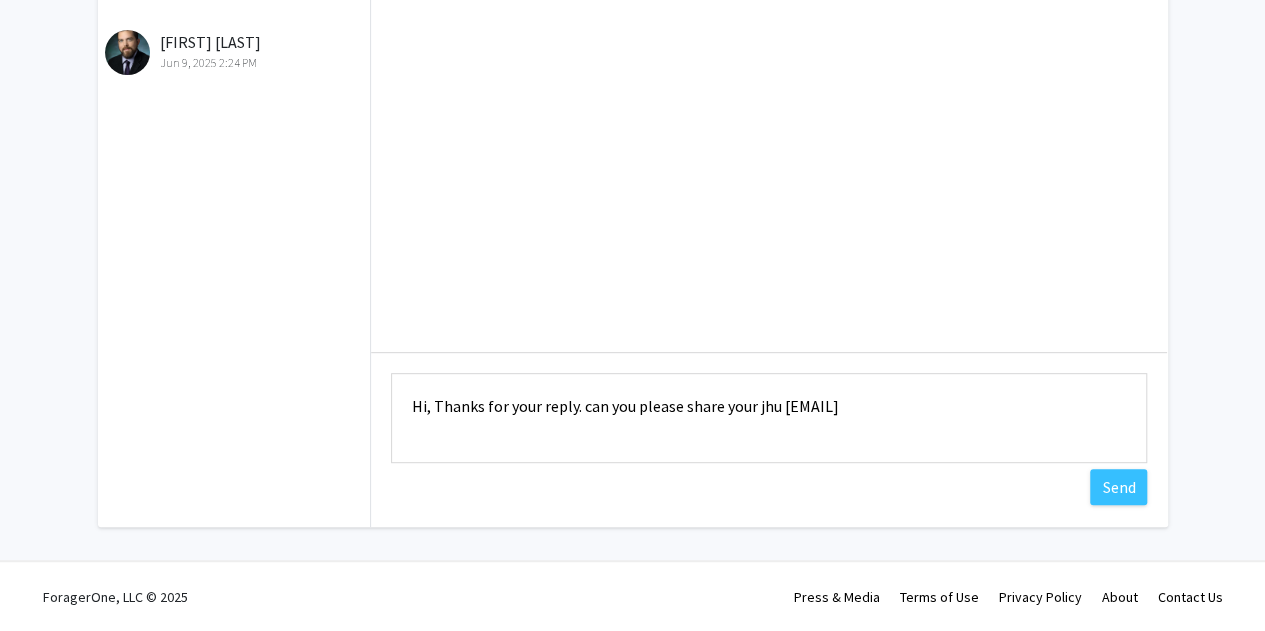 type on "Hi, Thanks for your reply. can you please share your jhu [EMAIL]" 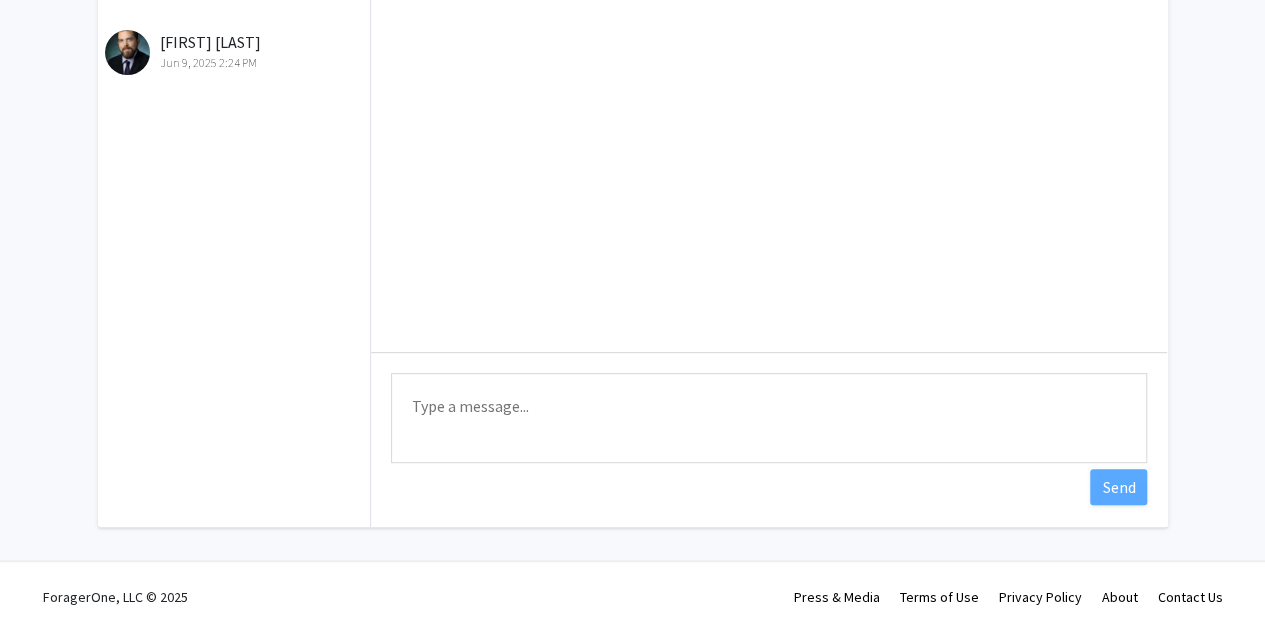 paste on "Hi,
Thank you for your reply. Could you please share your JHU email address? I’m unable to attach my CV through this platform." 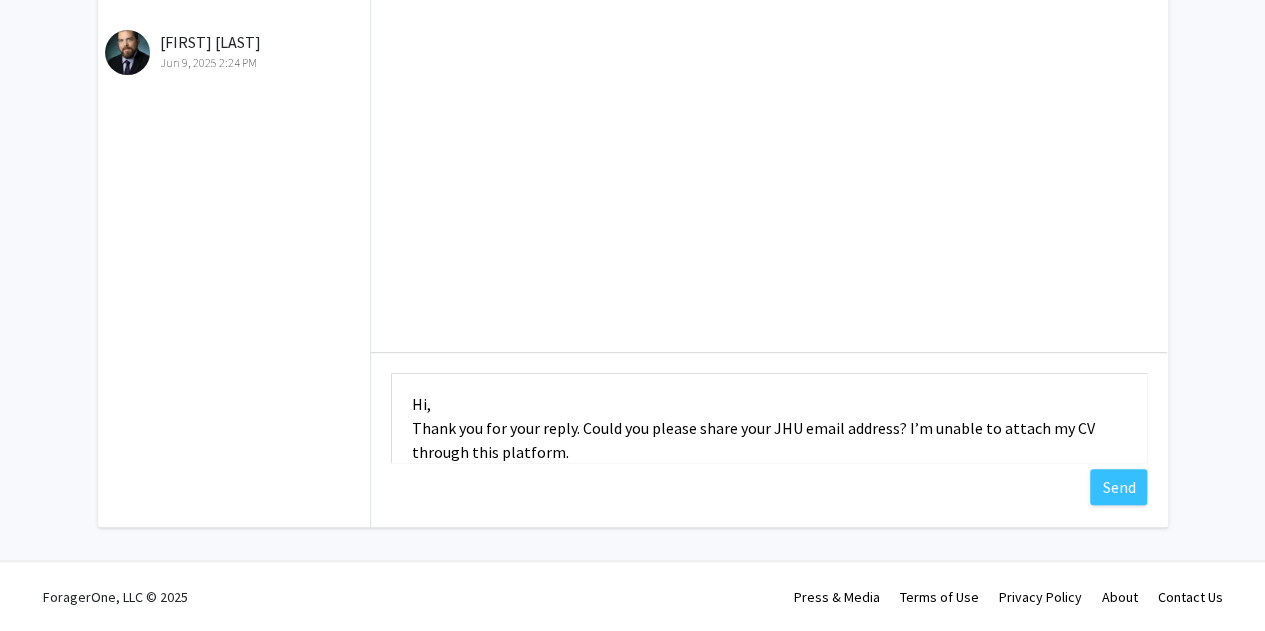 scroll, scrollTop: 24, scrollLeft: 0, axis: vertical 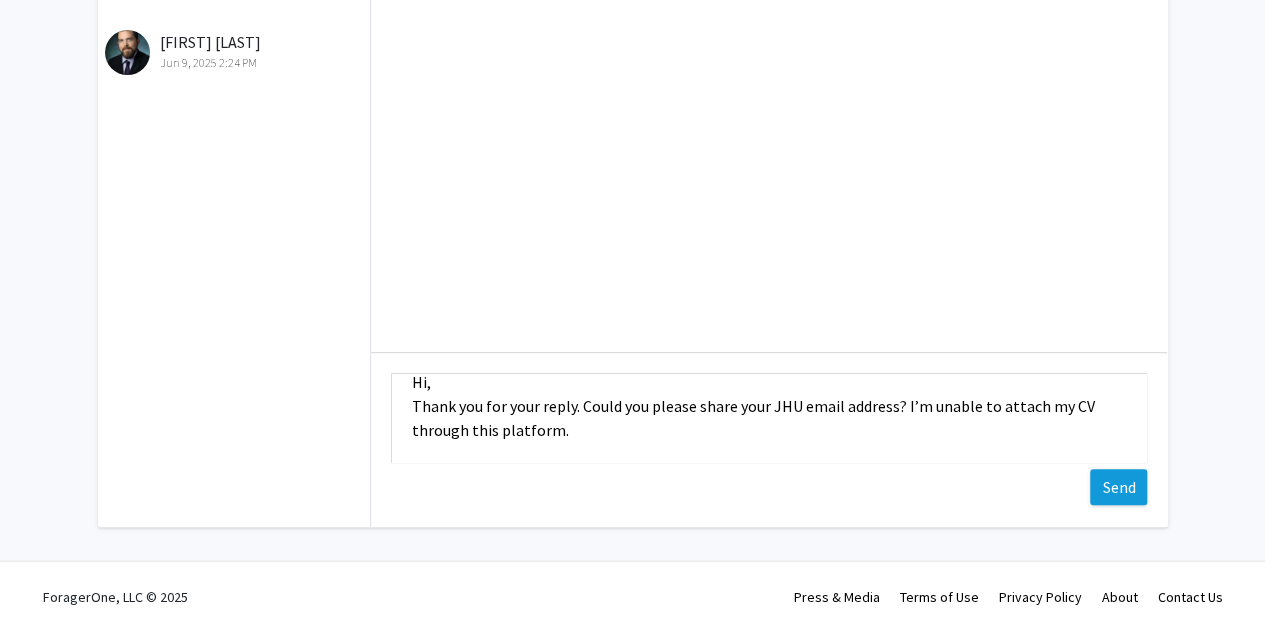 type on "Hi,
Thank you for your reply. Could you please share your JHU email address? I’m unable to attach my CV through this platform." 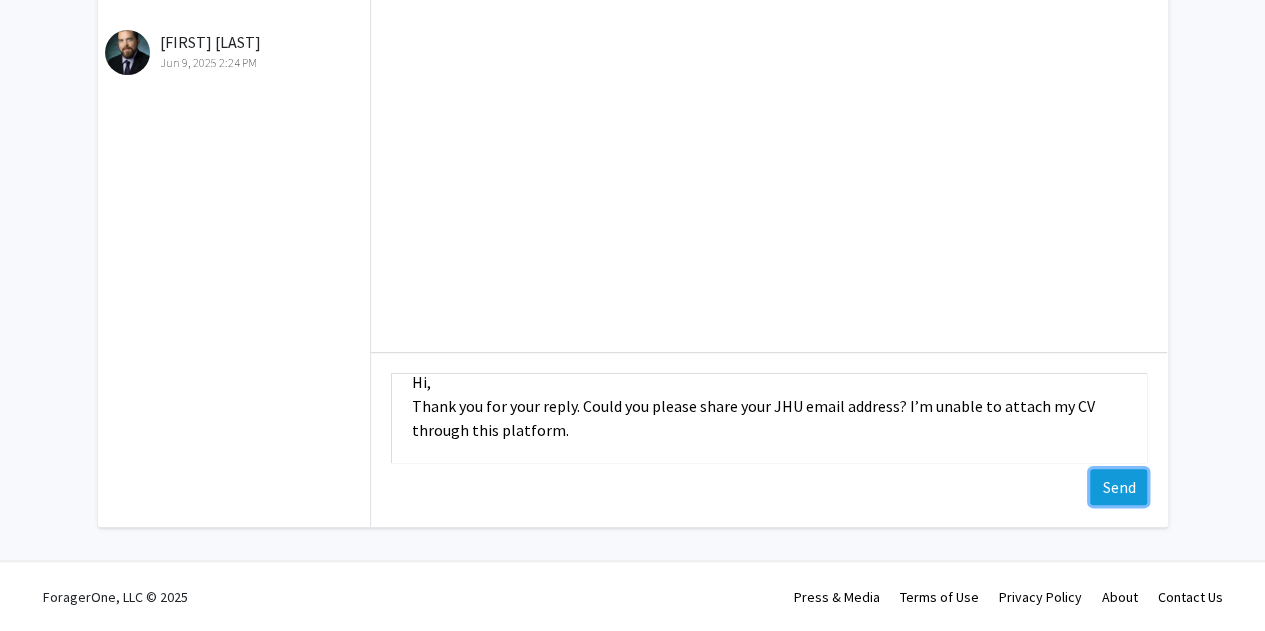 click on "Send" at bounding box center (1118, 487) 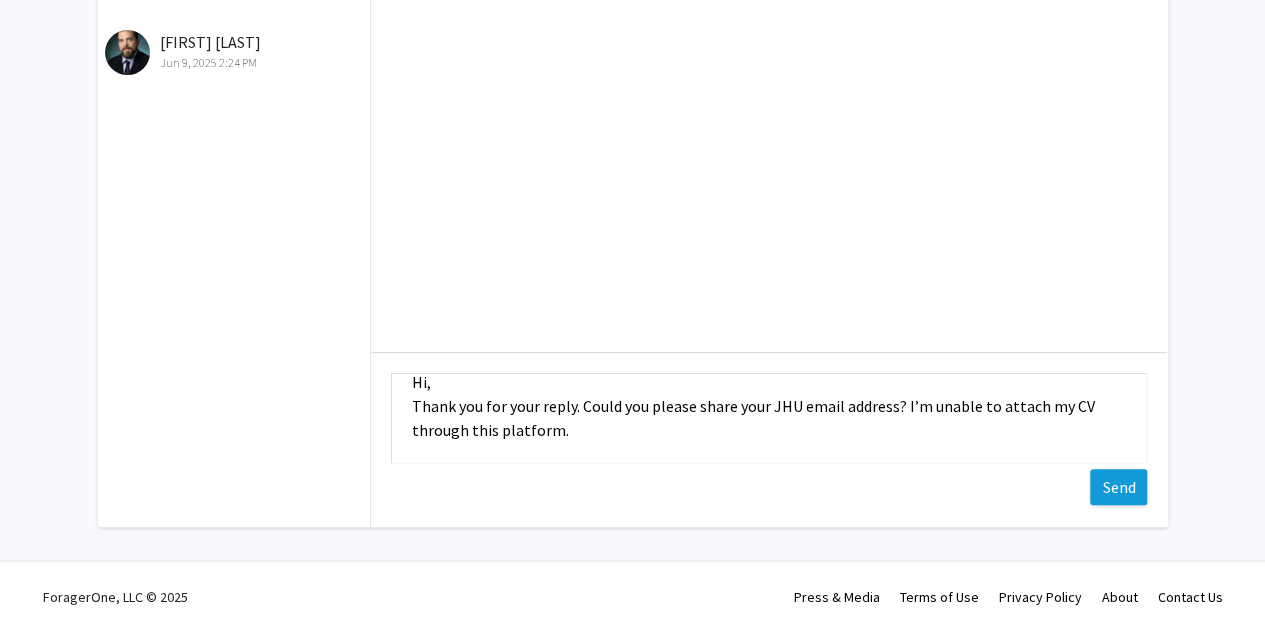 type 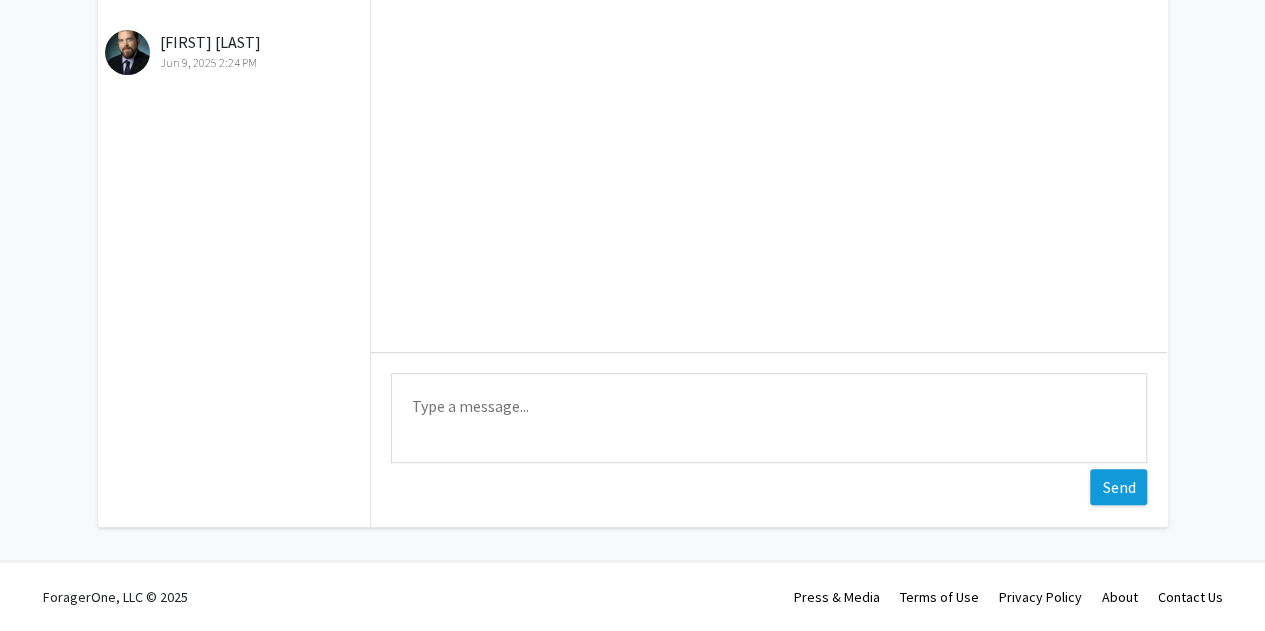 scroll, scrollTop: 0, scrollLeft: 0, axis: both 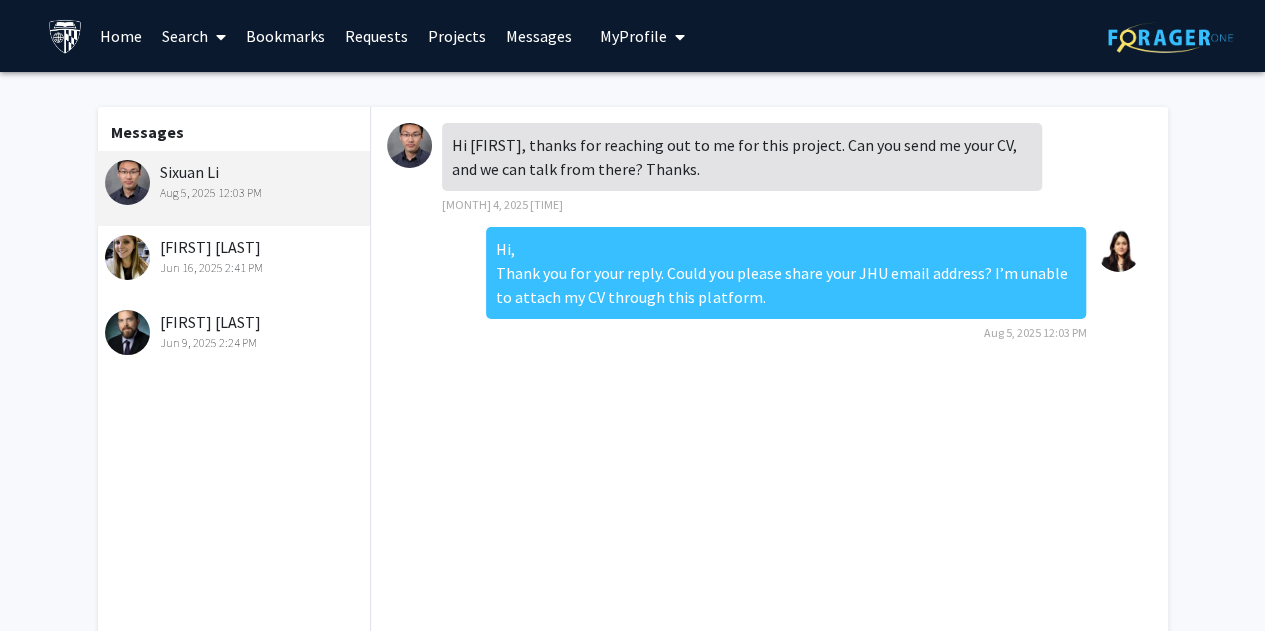 click on "[FIRST] [LAST]   Jun 9, 2025 2:24 PM" 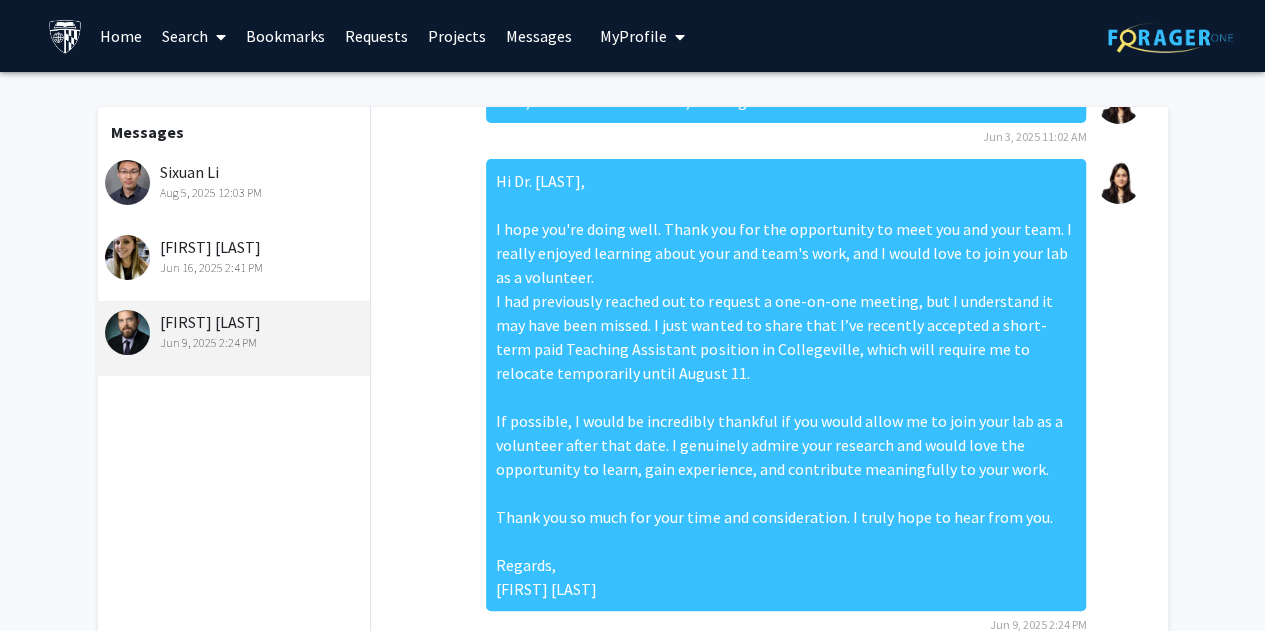 scroll, scrollTop: 1010, scrollLeft: 0, axis: vertical 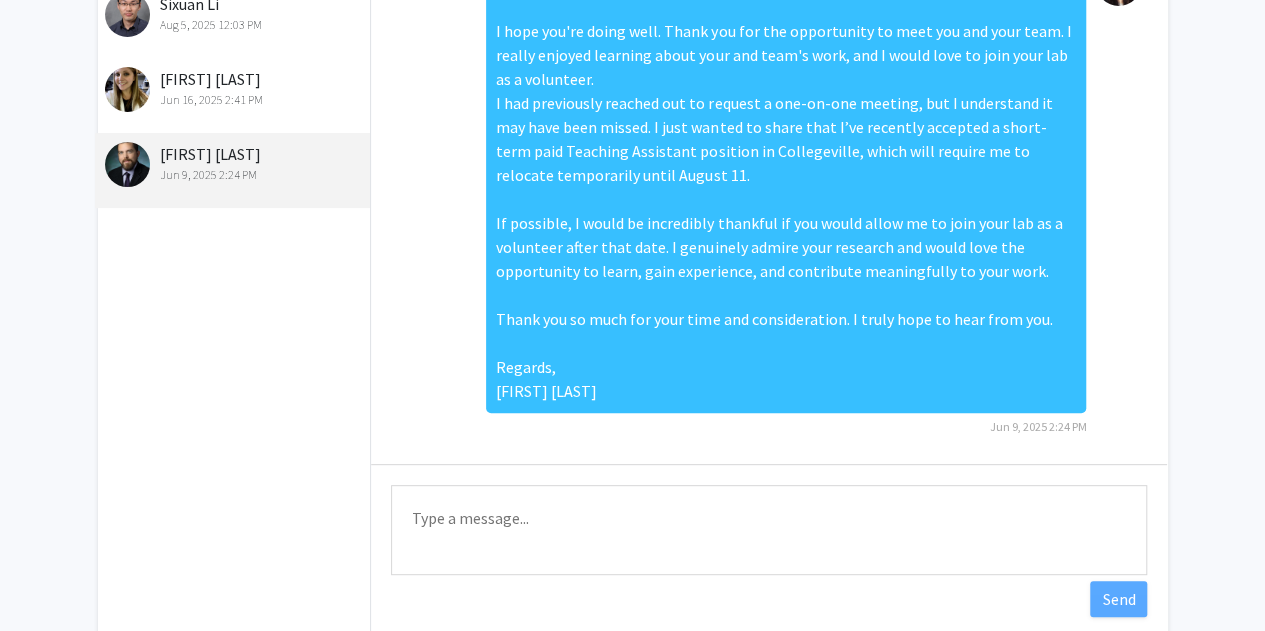 click on "Jun 16, 2025 2:41 PM" 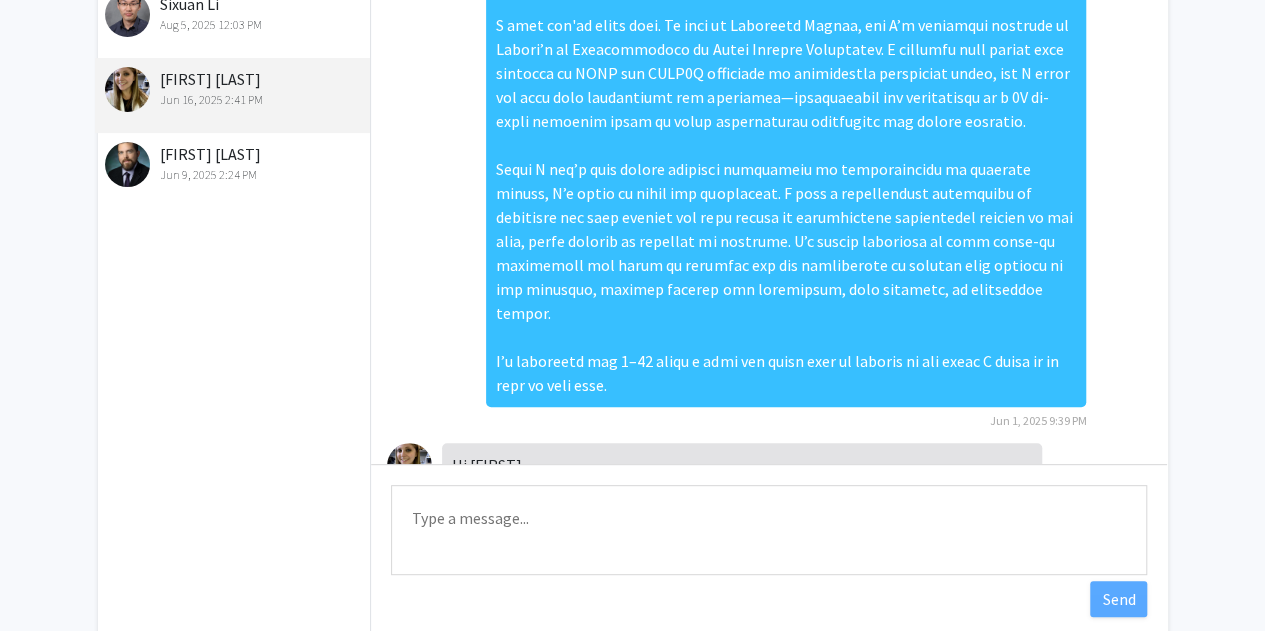 scroll, scrollTop: 170, scrollLeft: 0, axis: vertical 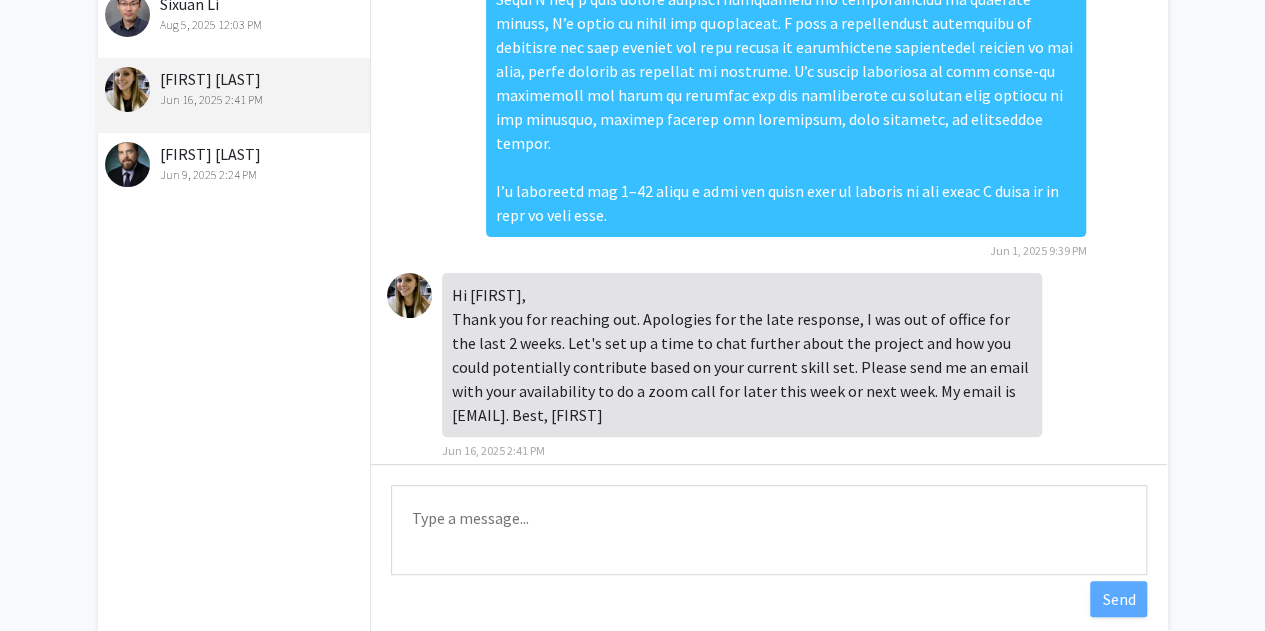 click at bounding box center [409, 295] 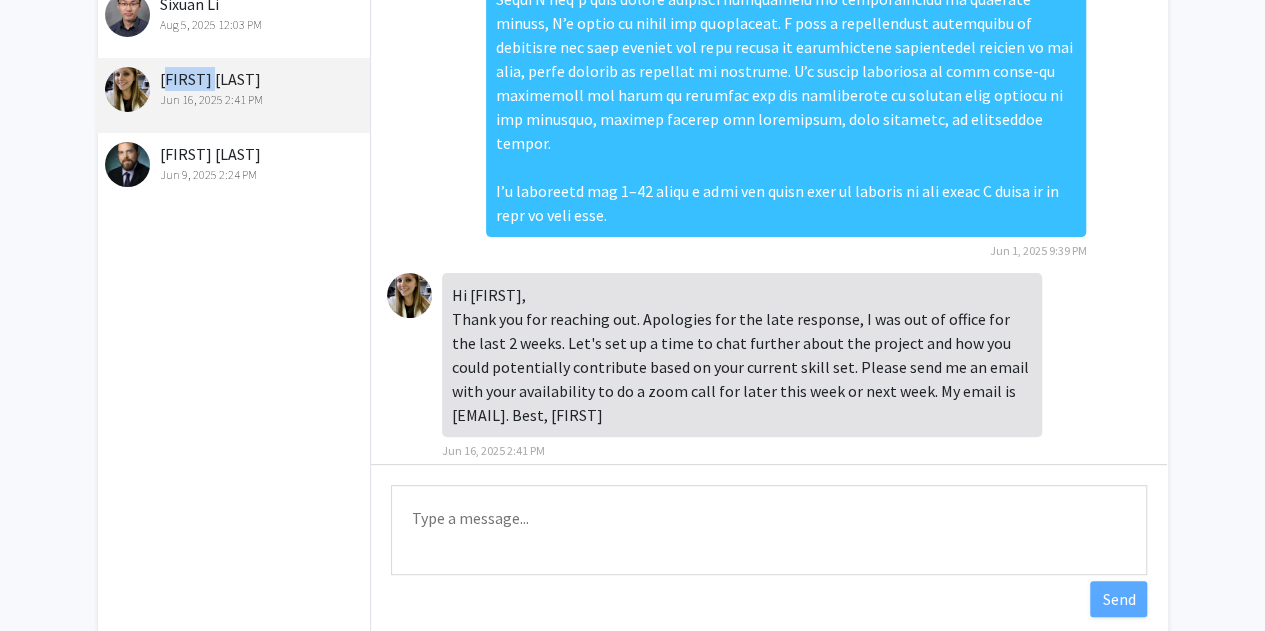 click on "[FIRST] [LAST]   Jun 16, 2025 2:41 PM" 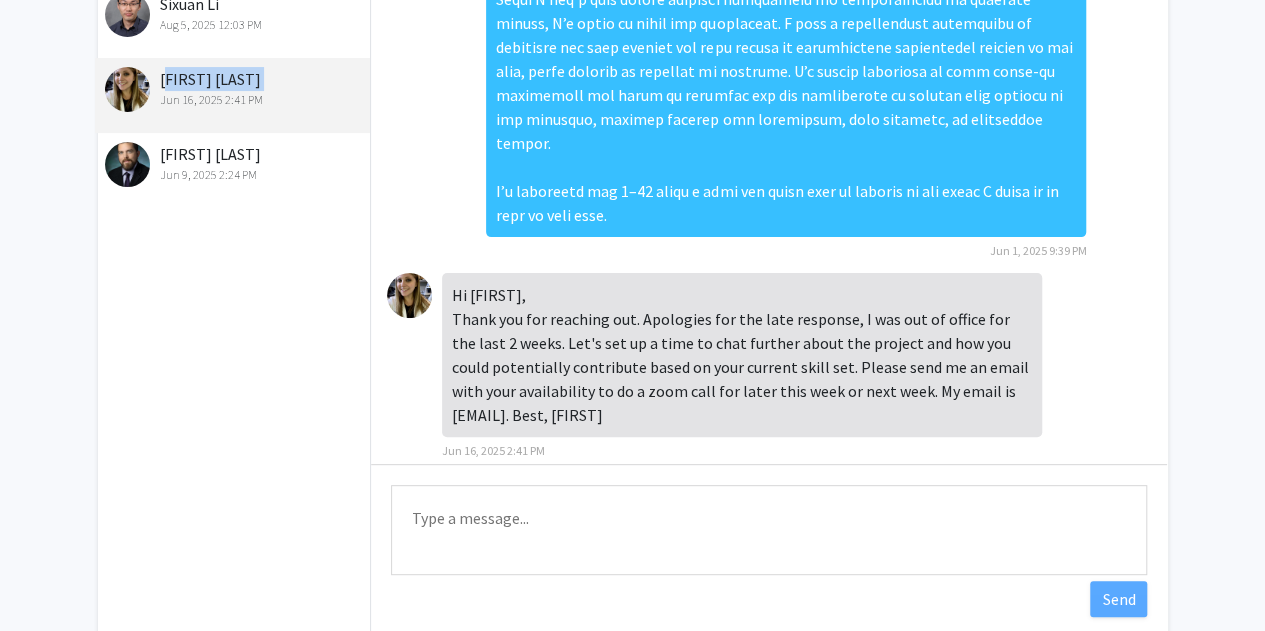 click on "[FIRST] [LAST]   Jun 16, 2025 2:41 PM" 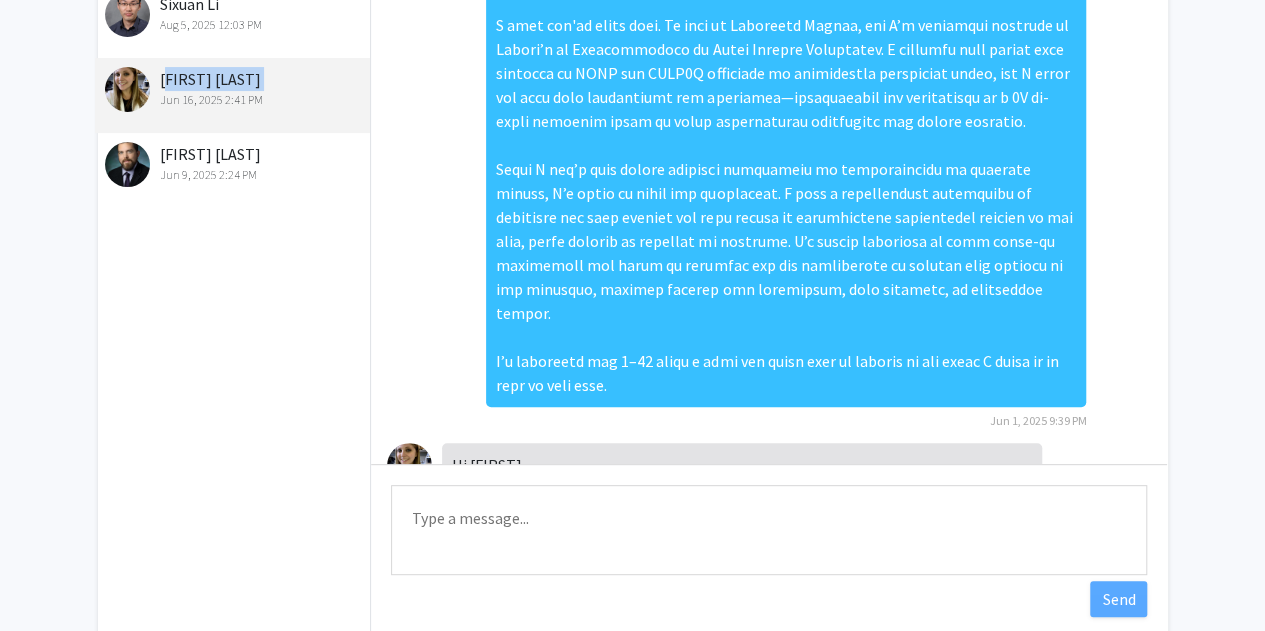 copy on "[FIRST] [LAST]" 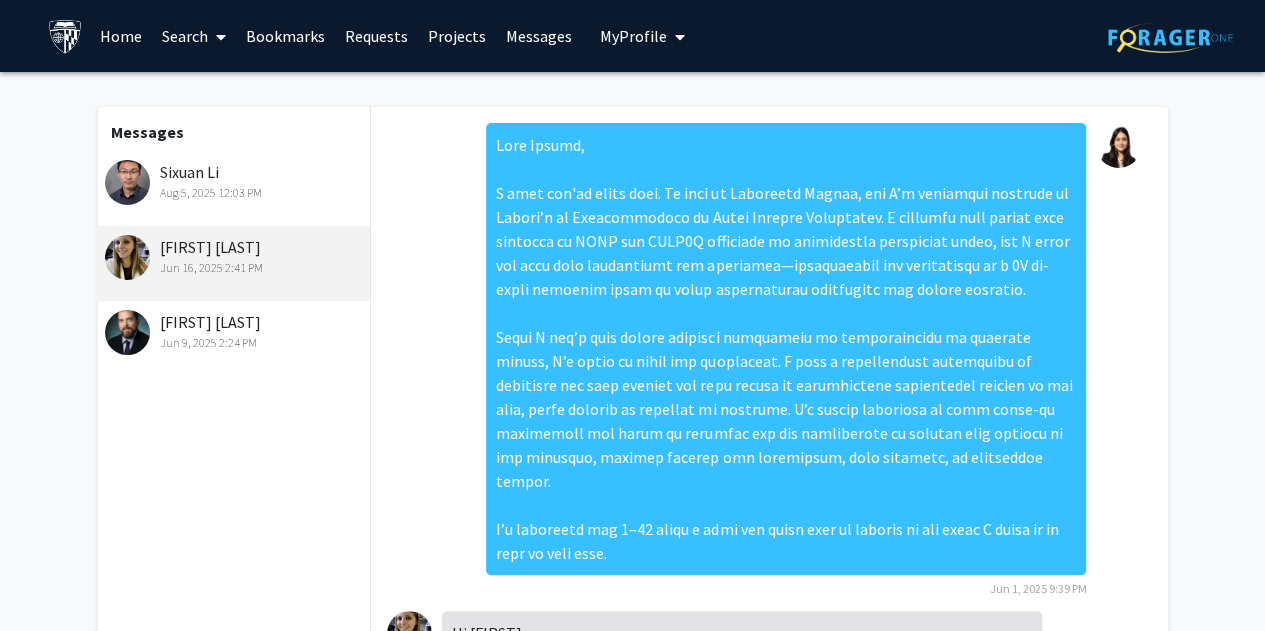 click at bounding box center [217, 37] 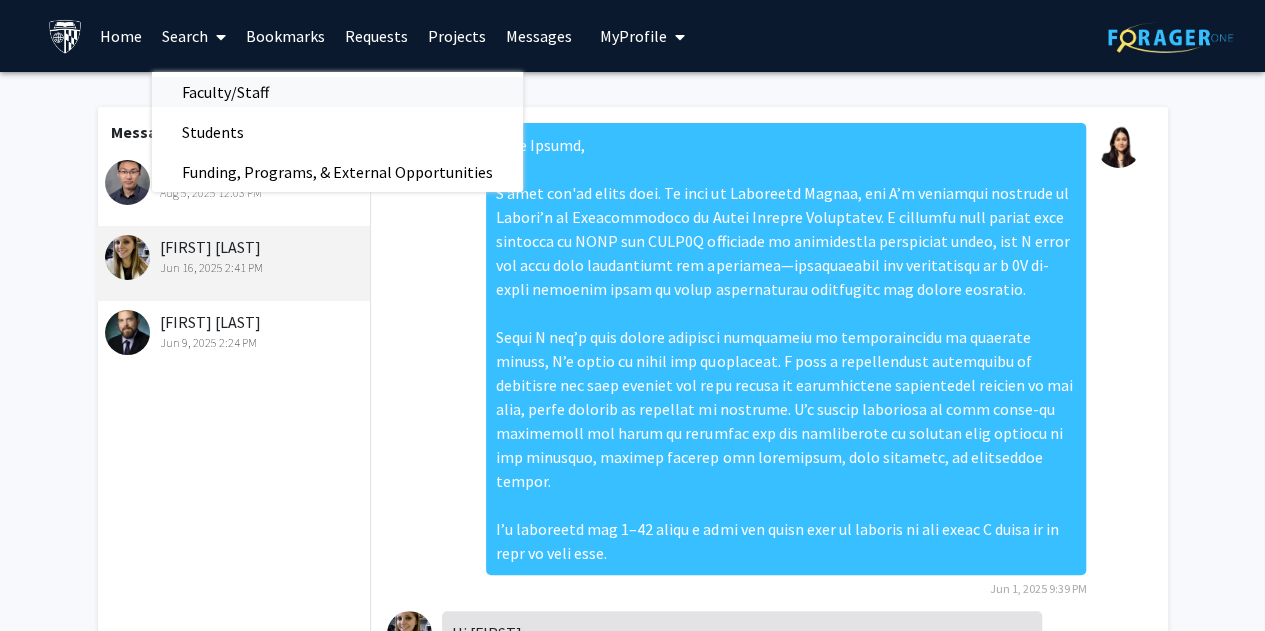click on "Faculty/Staff" at bounding box center [225, 92] 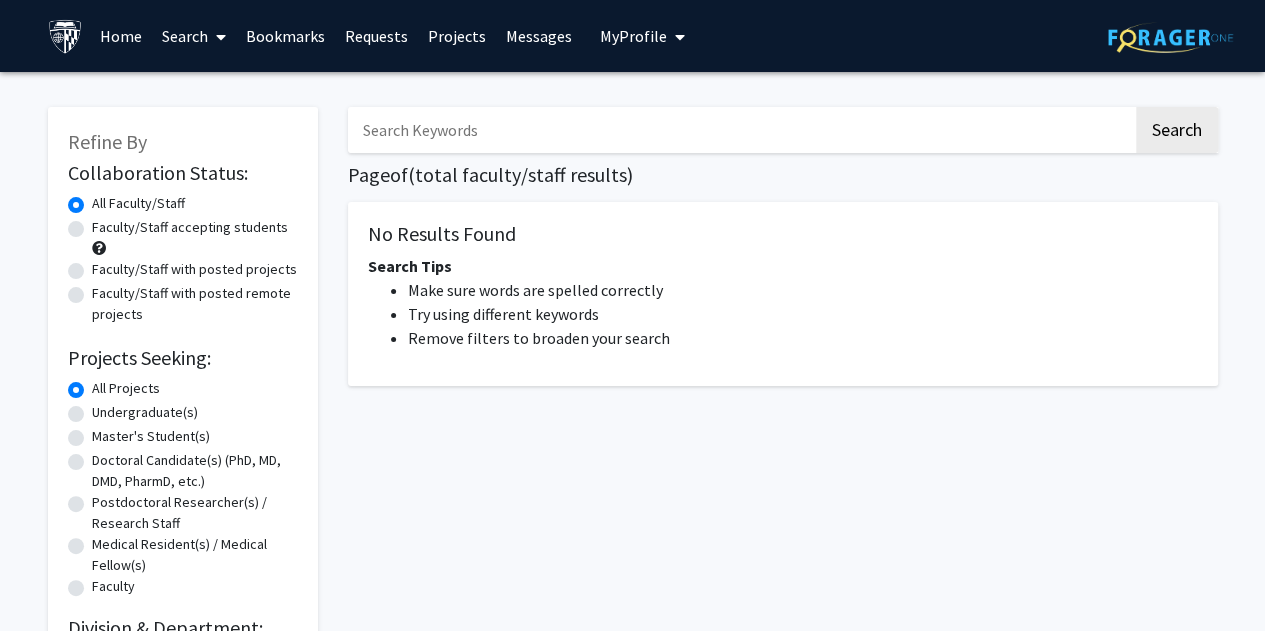 click at bounding box center (740, 130) 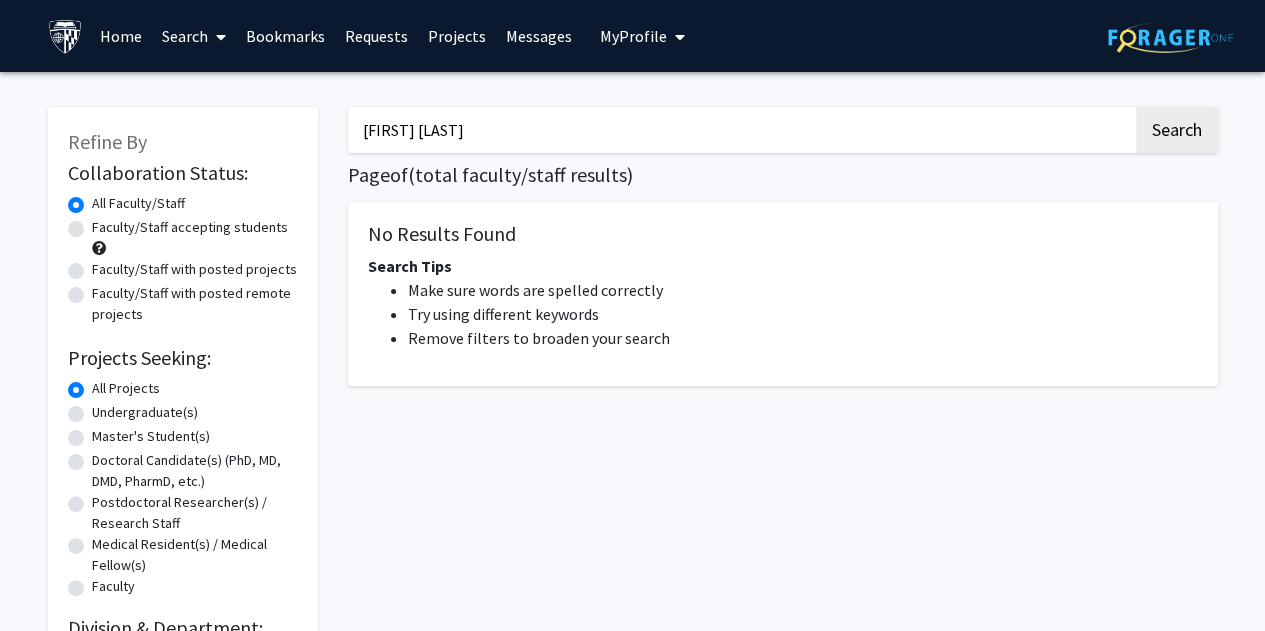 click on "Search" 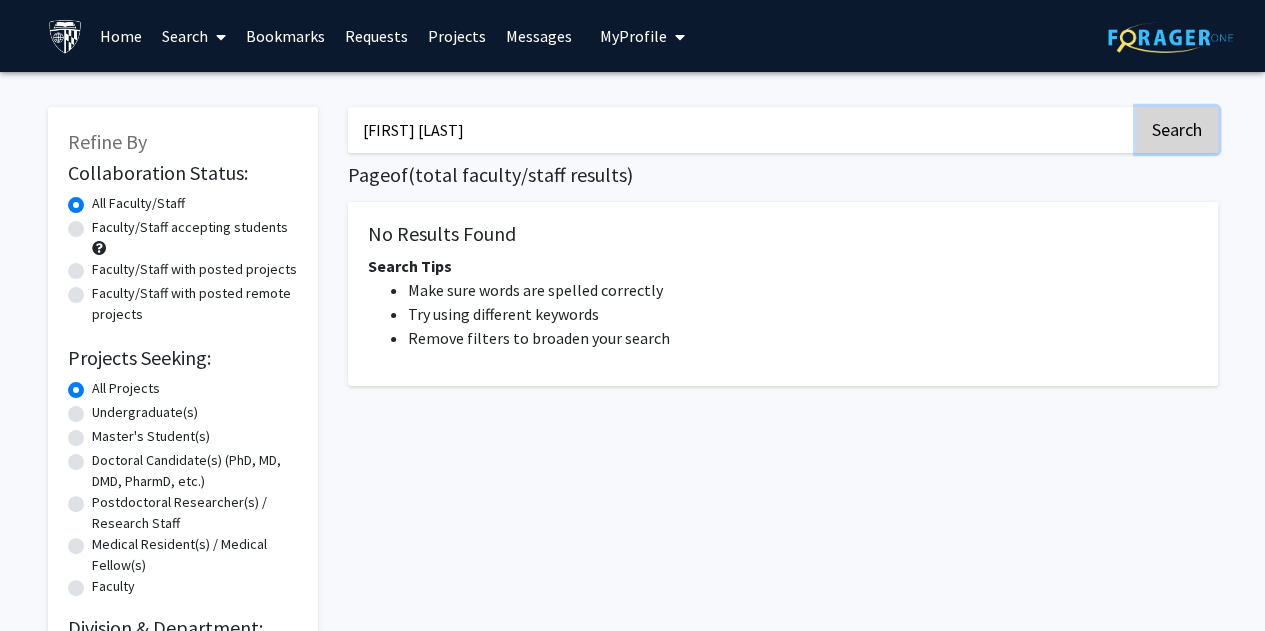 click on "Search" 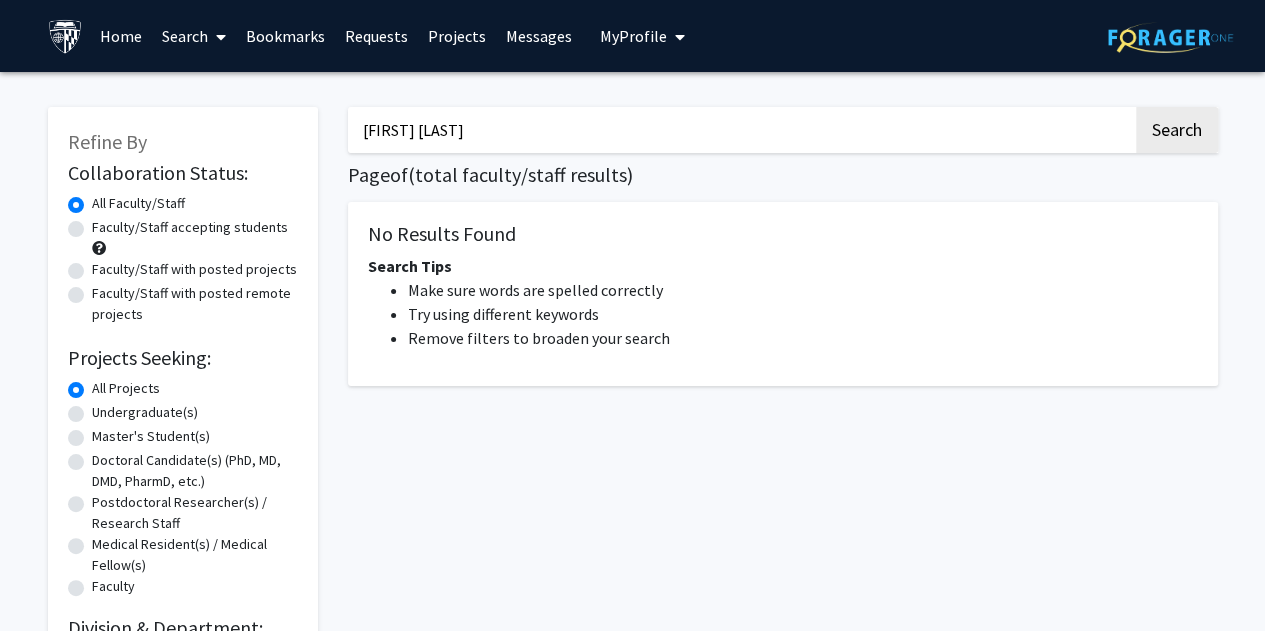 click on "[FIRST] [LAST]" at bounding box center (740, 130) 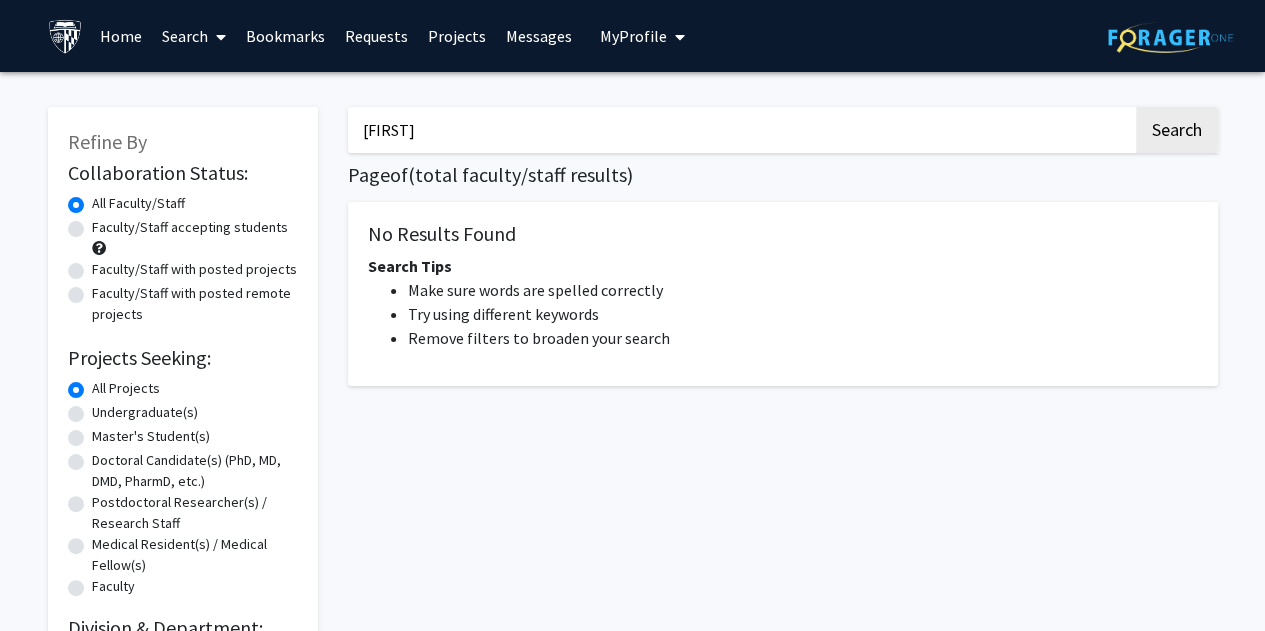 type on "[FIRST]" 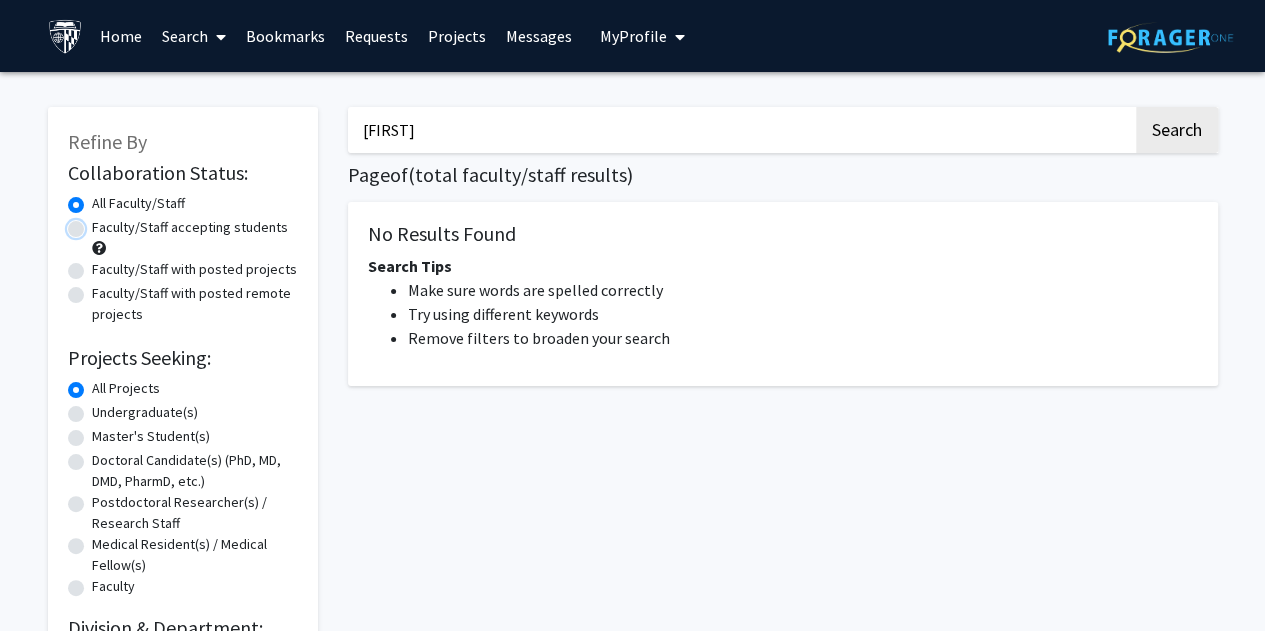 click on "Faculty/Staff accepting students" at bounding box center [98, 223] 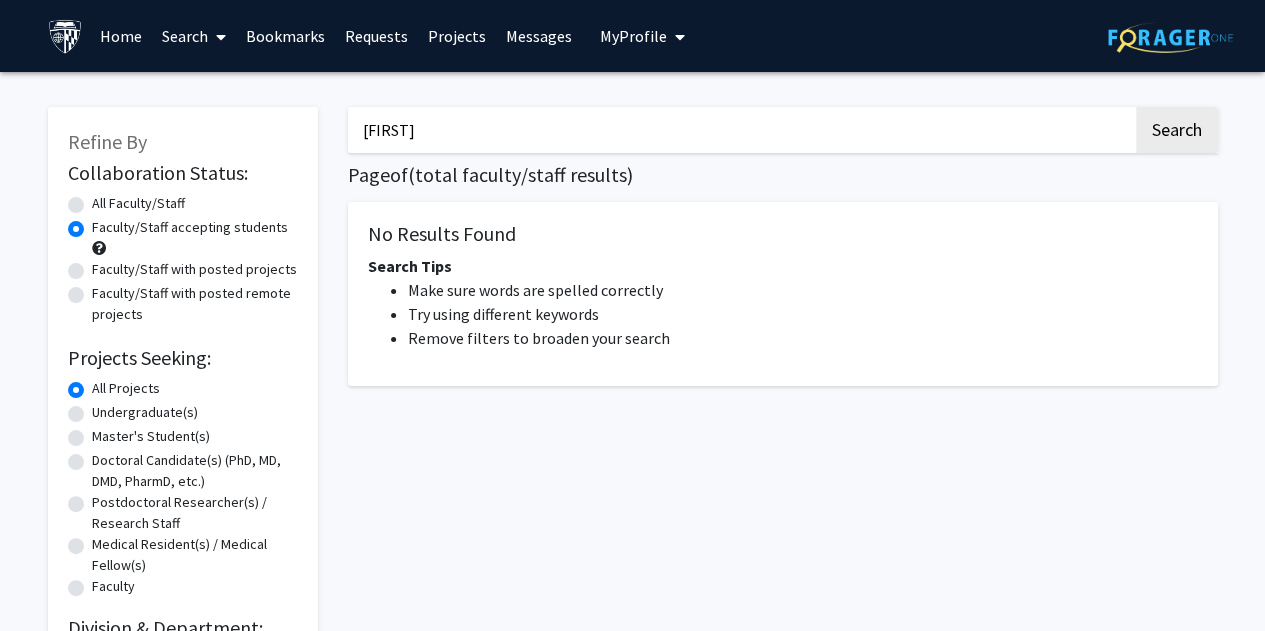 click on "All Faculty/Staff" 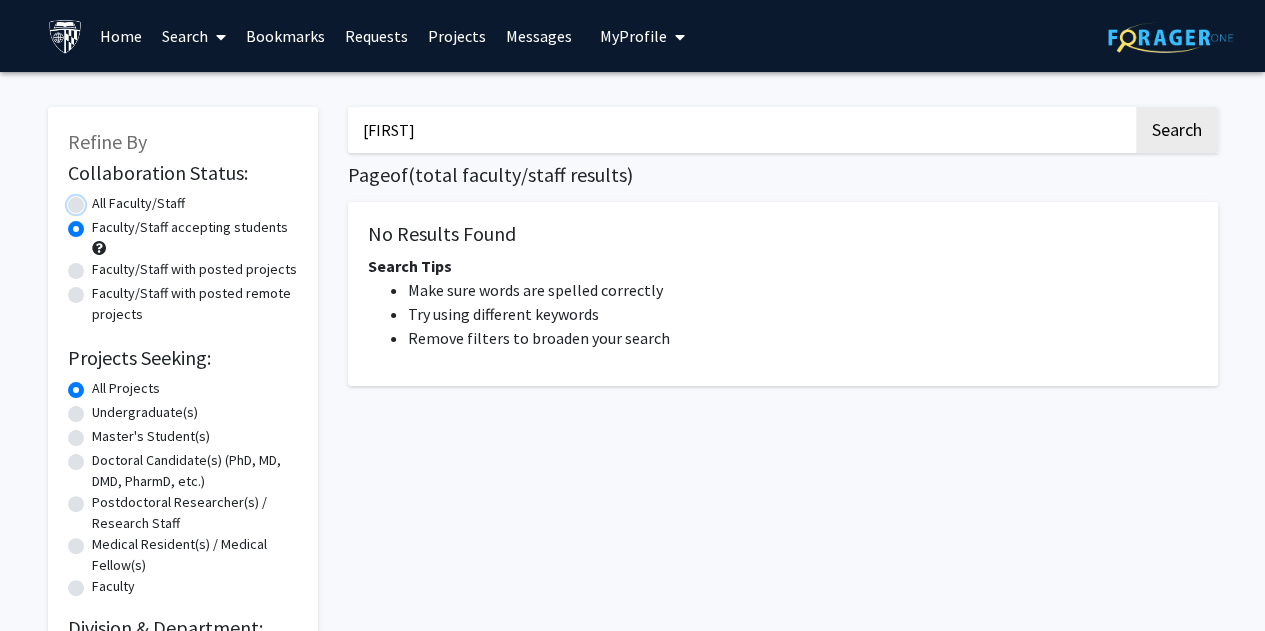 click on "All Faculty/Staff" at bounding box center [98, 199] 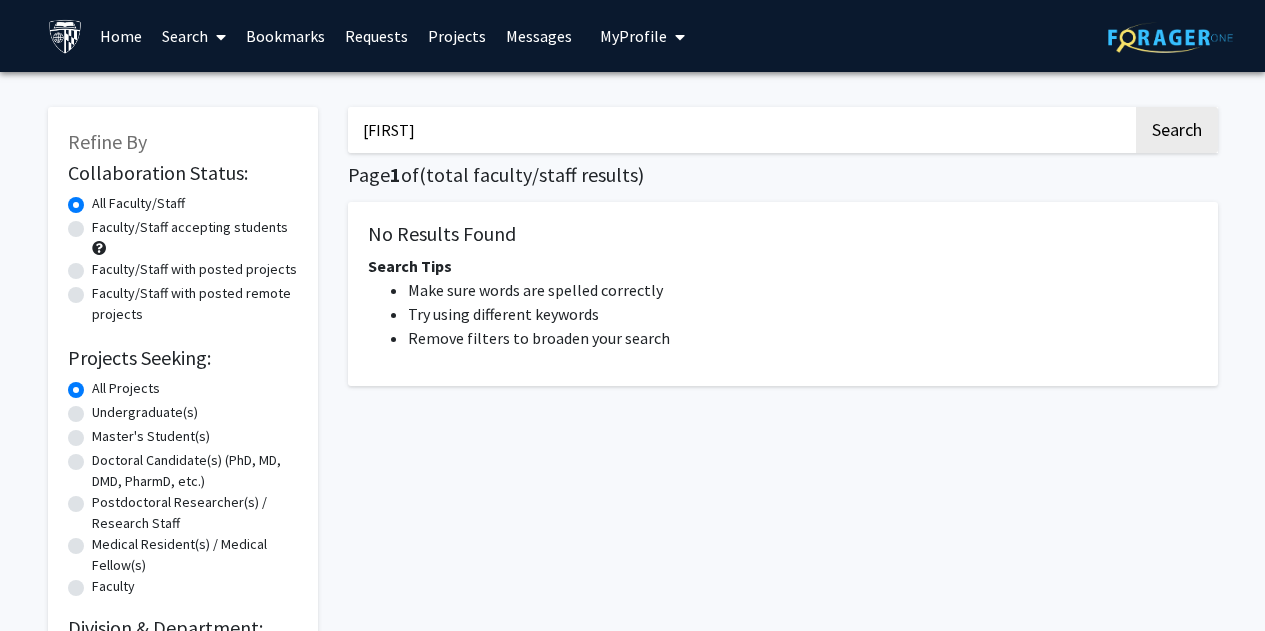 scroll, scrollTop: 0, scrollLeft: 0, axis: both 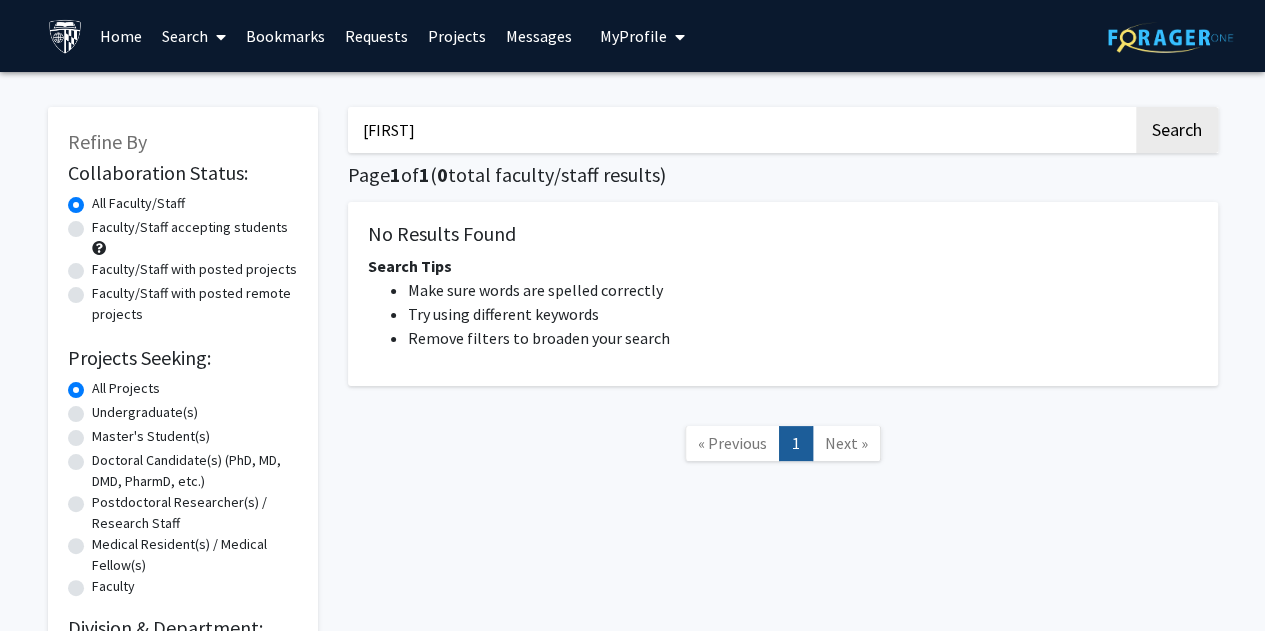 click on "[FIRST]" at bounding box center [740, 130] 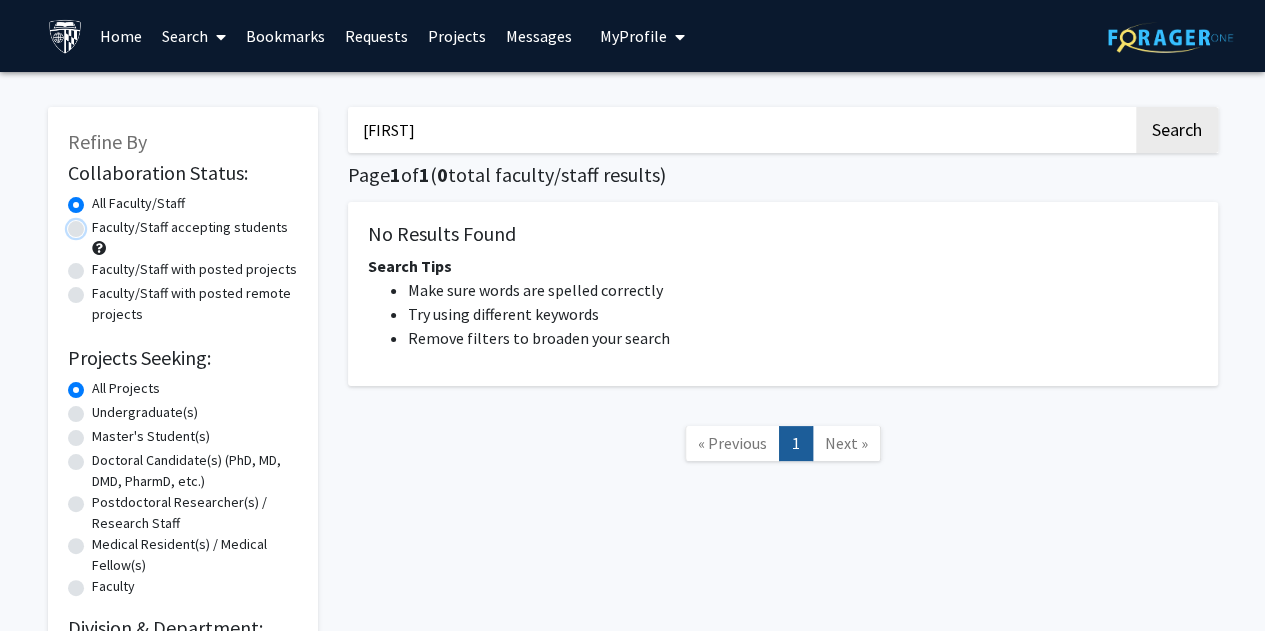 click on "Faculty/Staff accepting students" at bounding box center (98, 223) 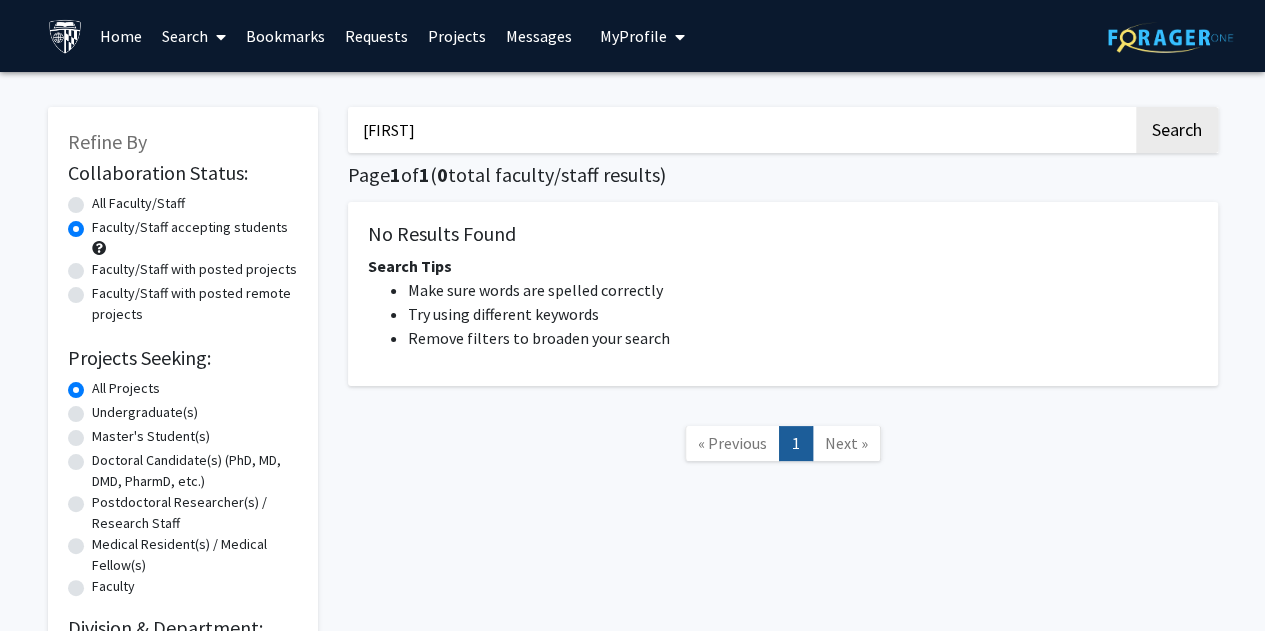 click on "Faculty/Staff with posted projects" 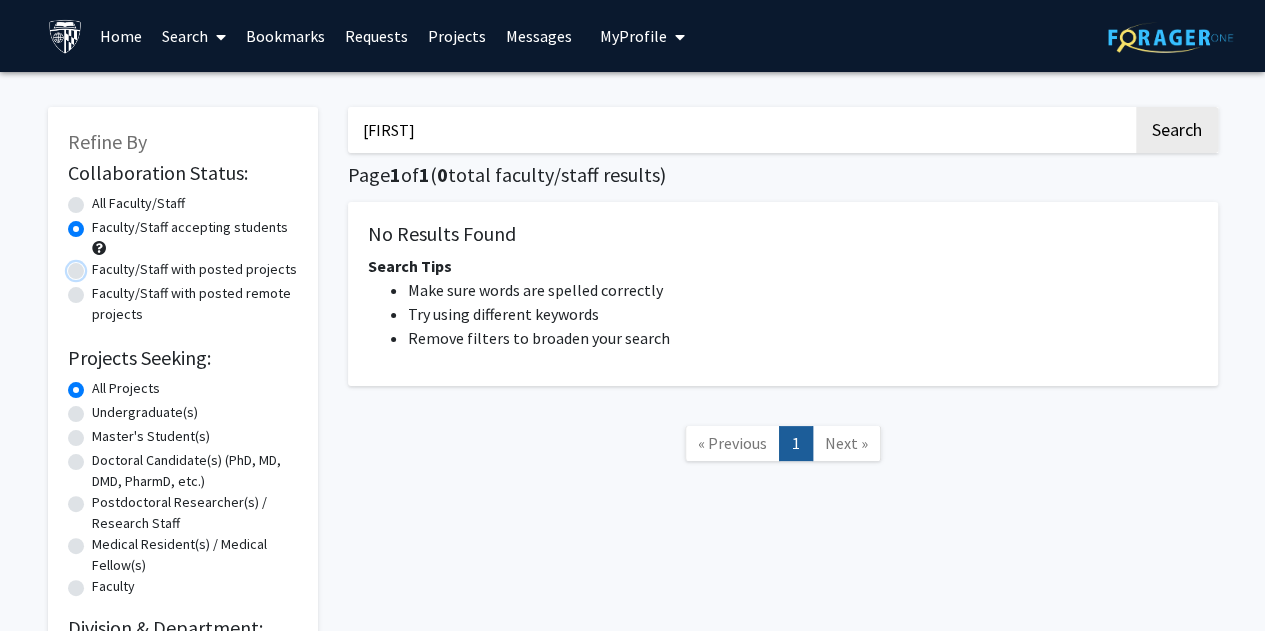 click on "Faculty/Staff with posted projects" at bounding box center (98, 265) 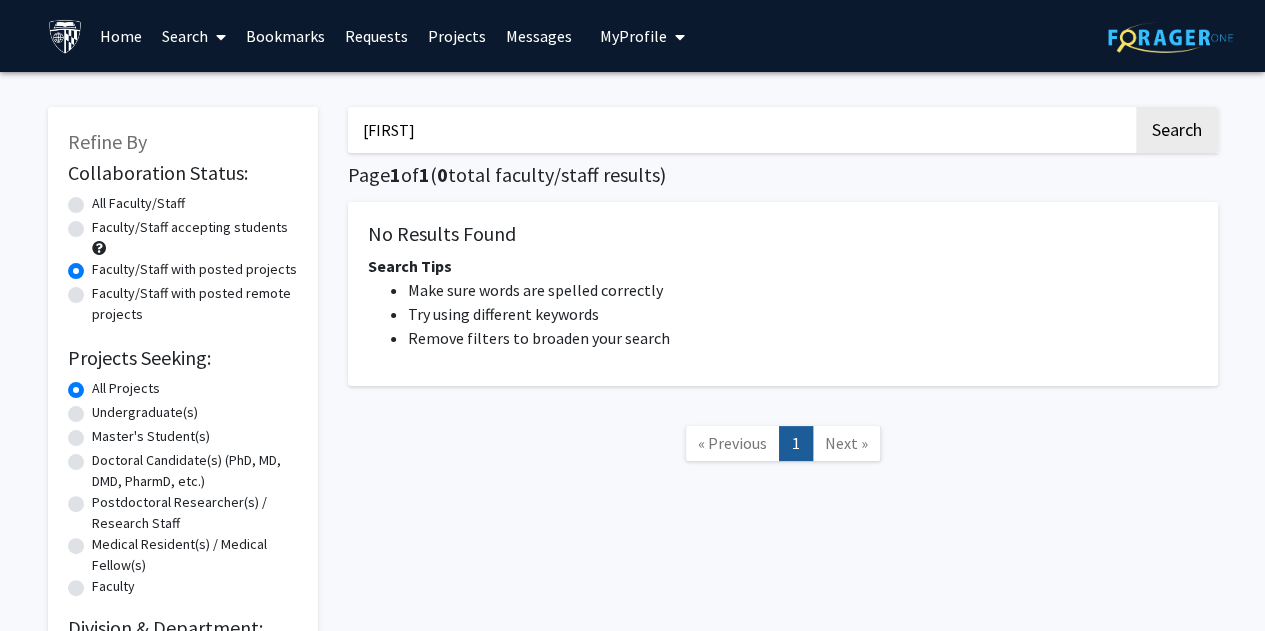 click on "Faculty/Staff with posted remote projects" 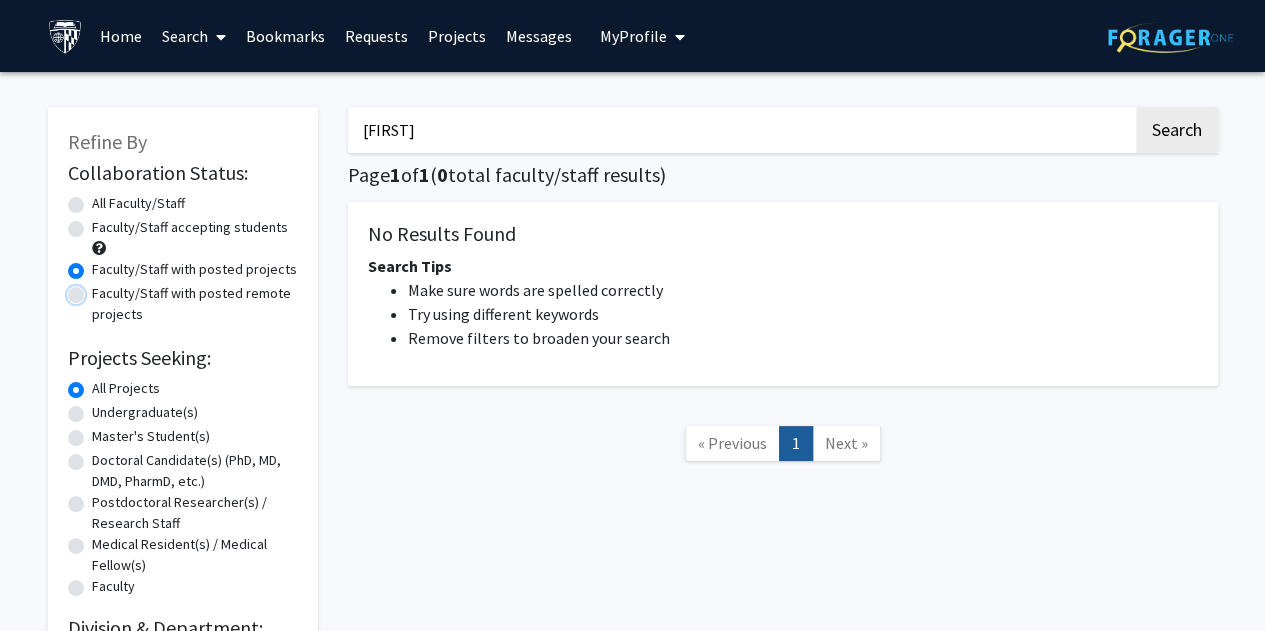 click on "Faculty/Staff with posted remote projects" at bounding box center [98, 289] 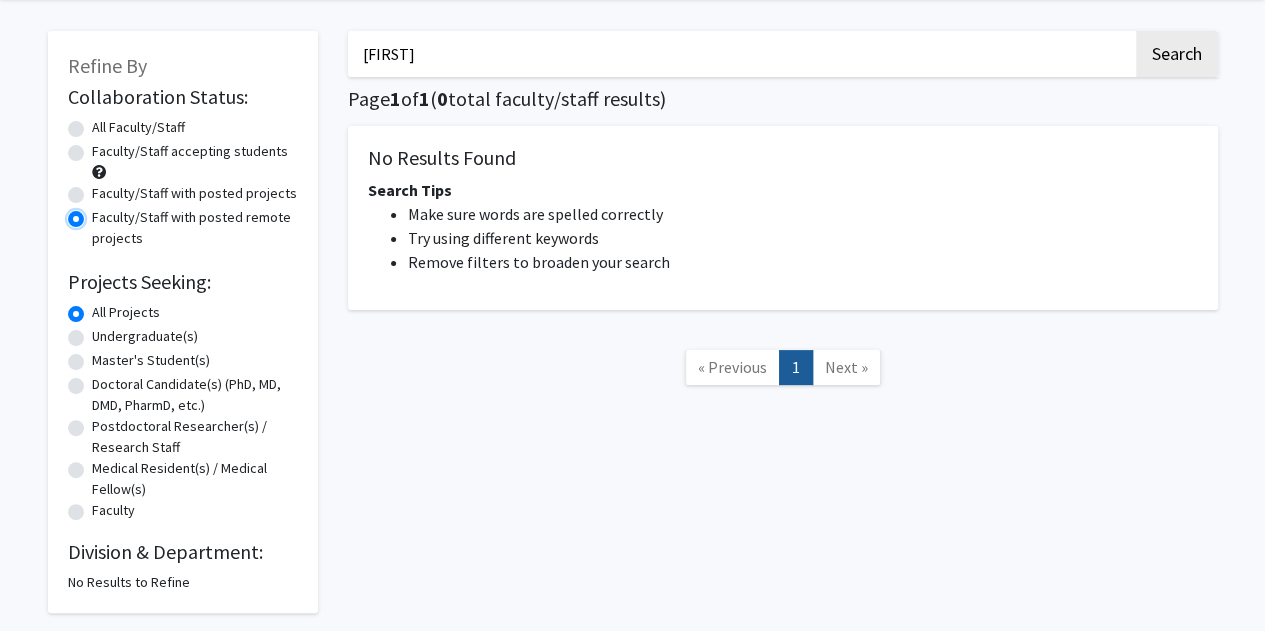 scroll, scrollTop: 72, scrollLeft: 0, axis: vertical 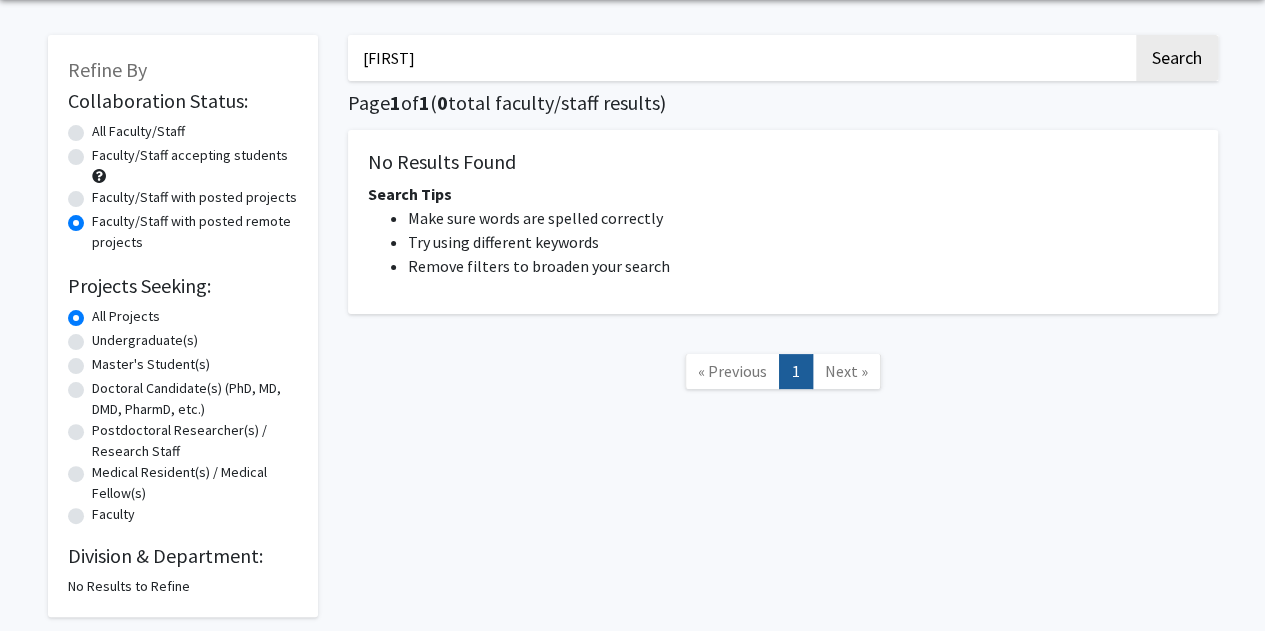 click on "All Projects" 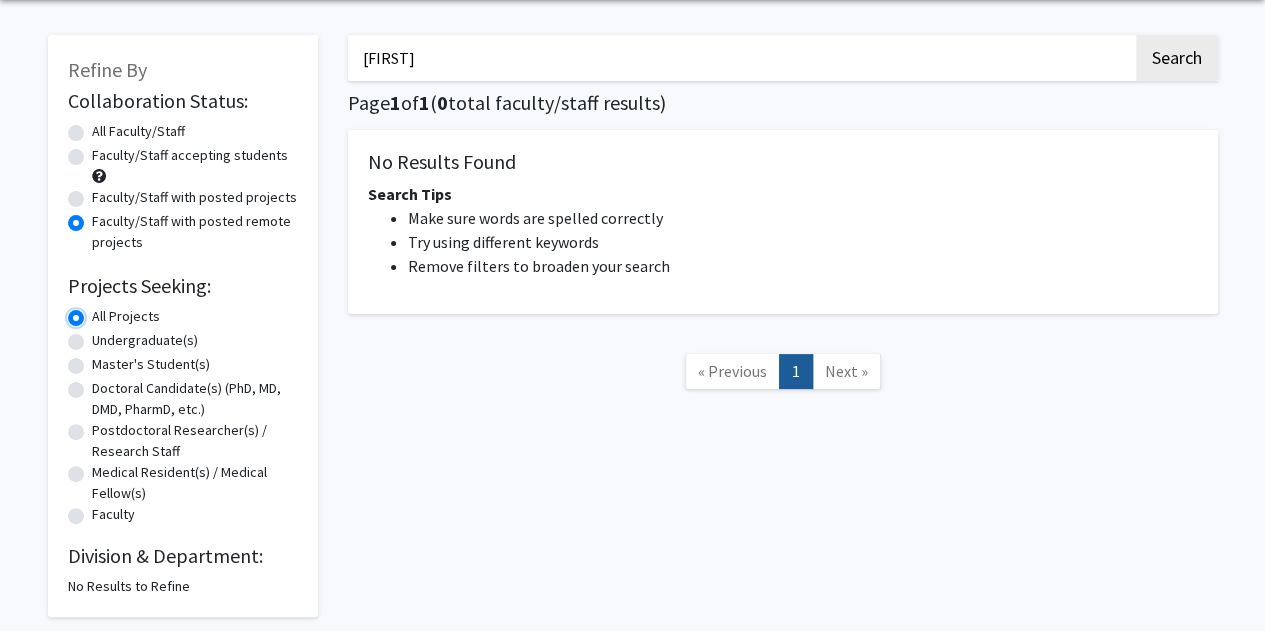 click on "All Projects" at bounding box center (98, 312) 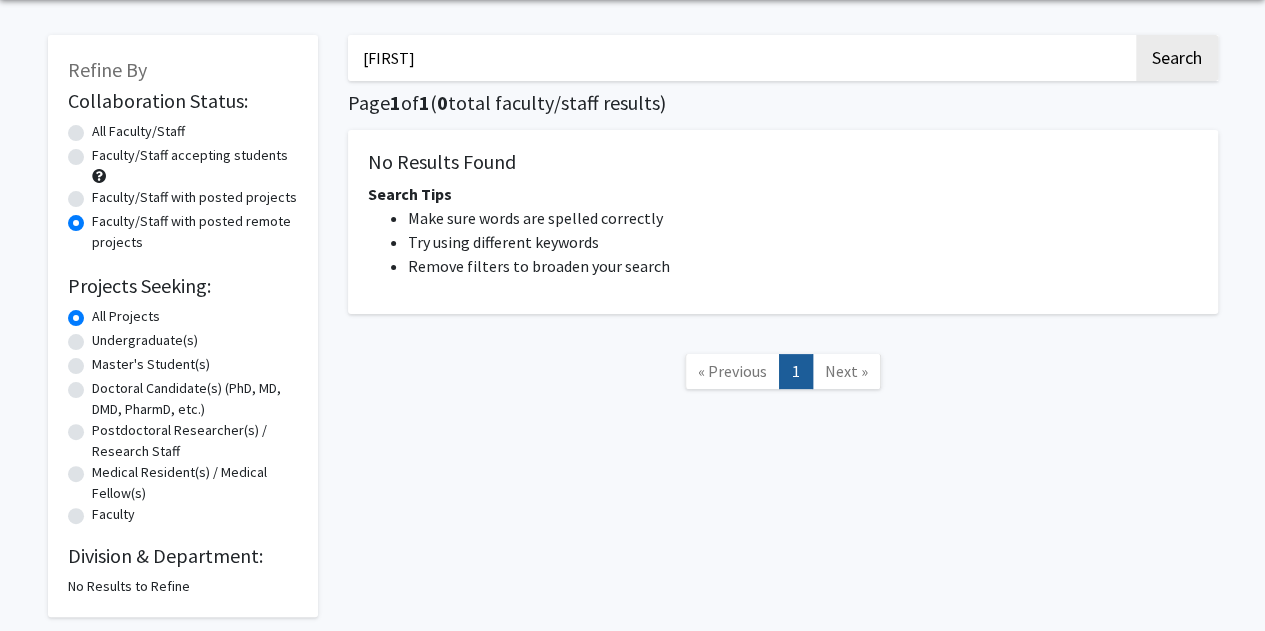 click on "Master's Student(s)" 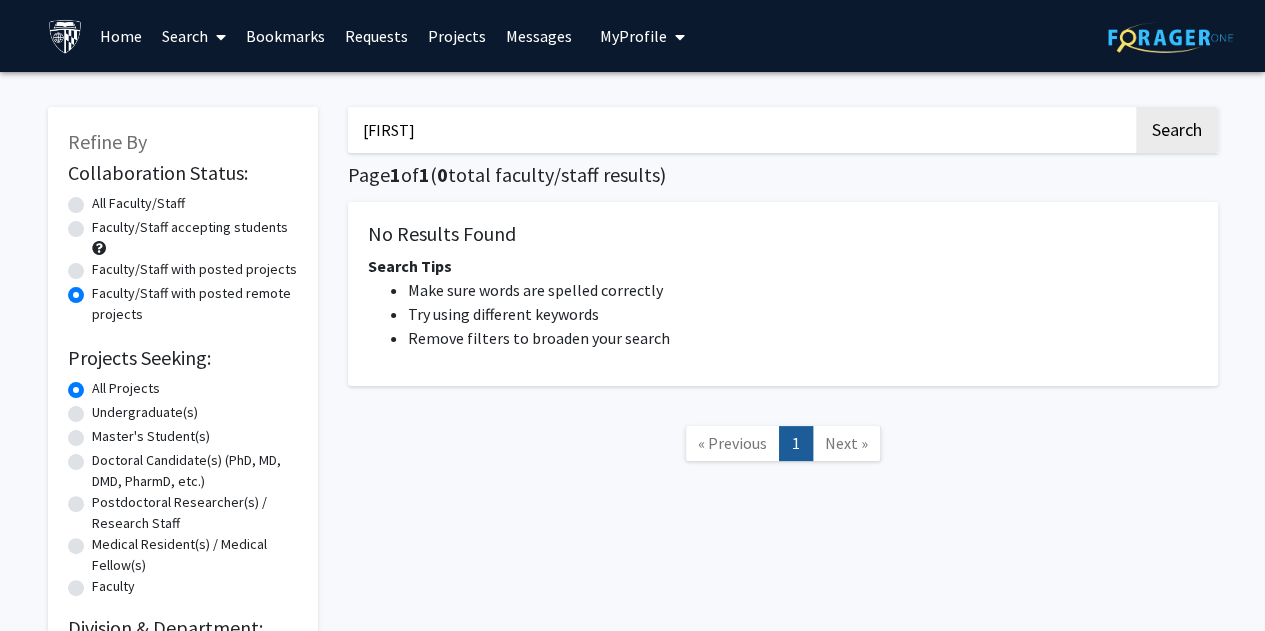 click on "All Faculty/Staff" 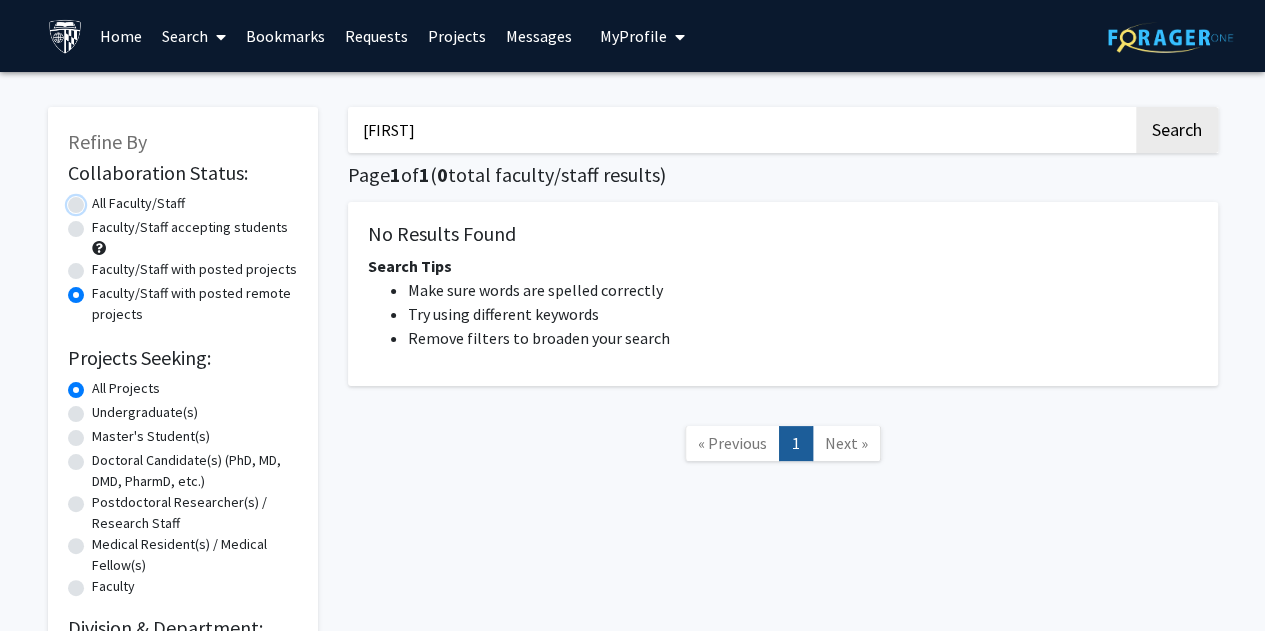 click on "All Faculty/Staff" at bounding box center (98, 199) 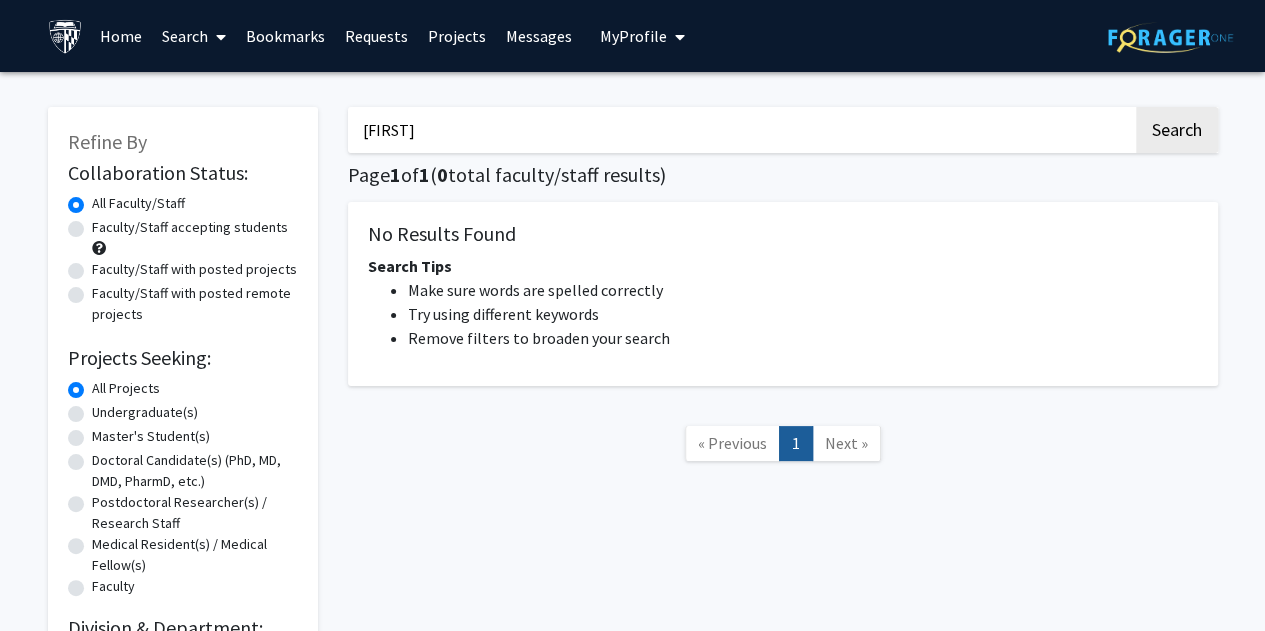 click on "[FIRST]" at bounding box center [740, 130] 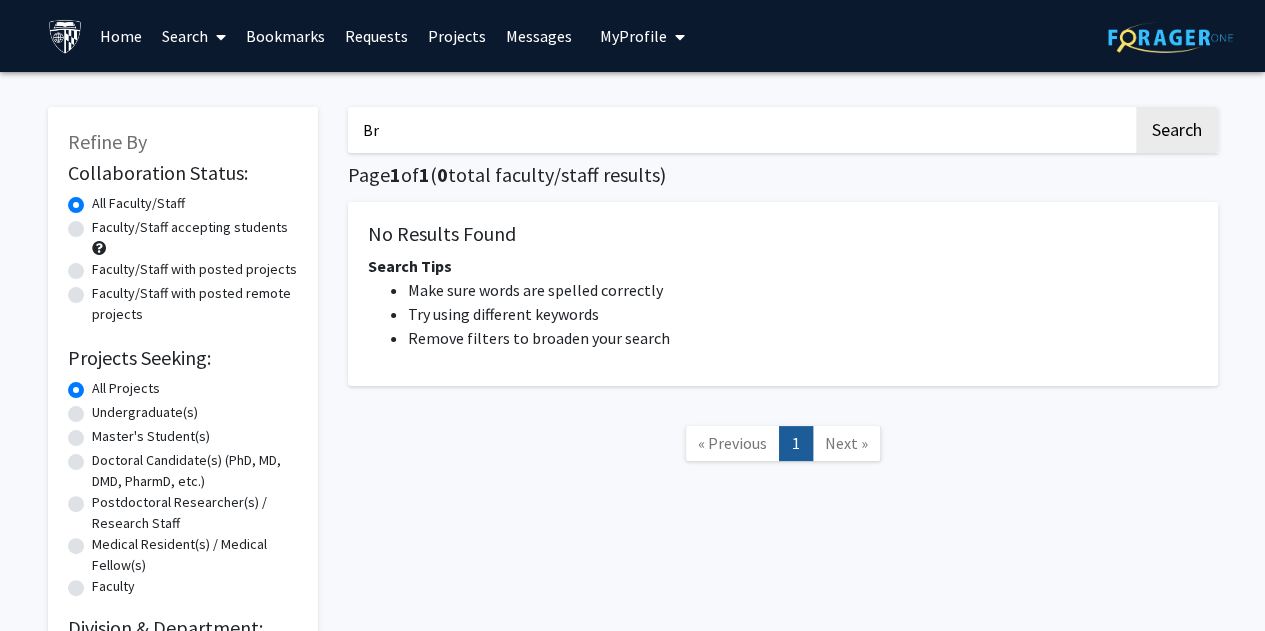 type on "B" 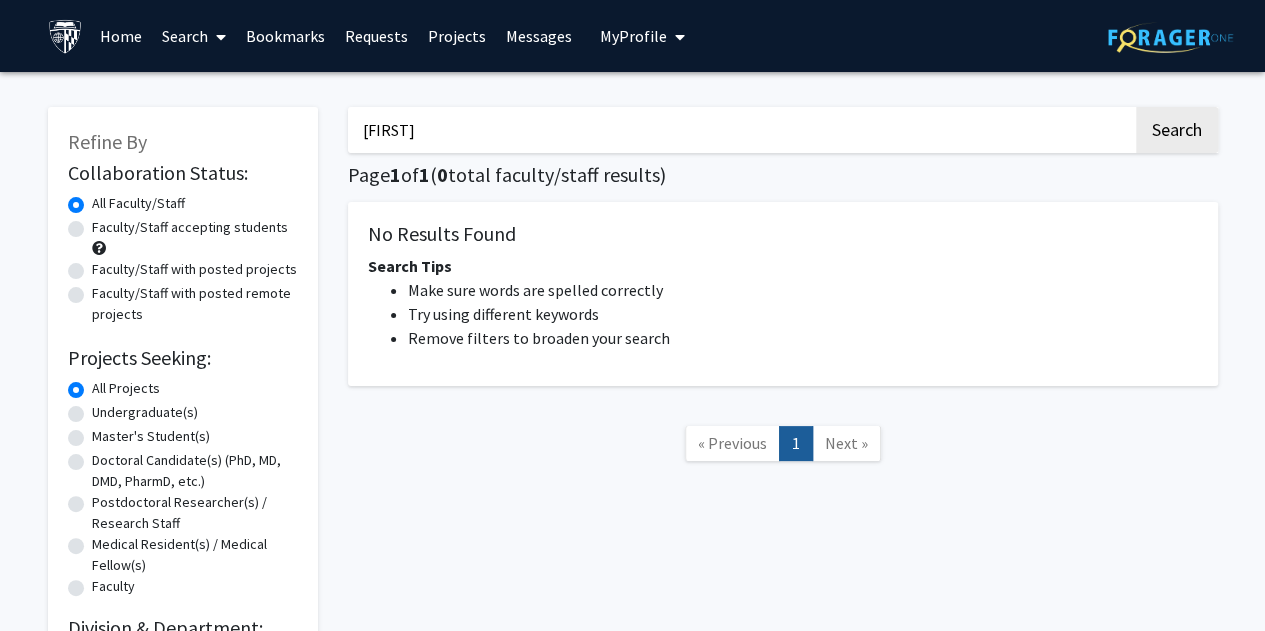 click on "Search" 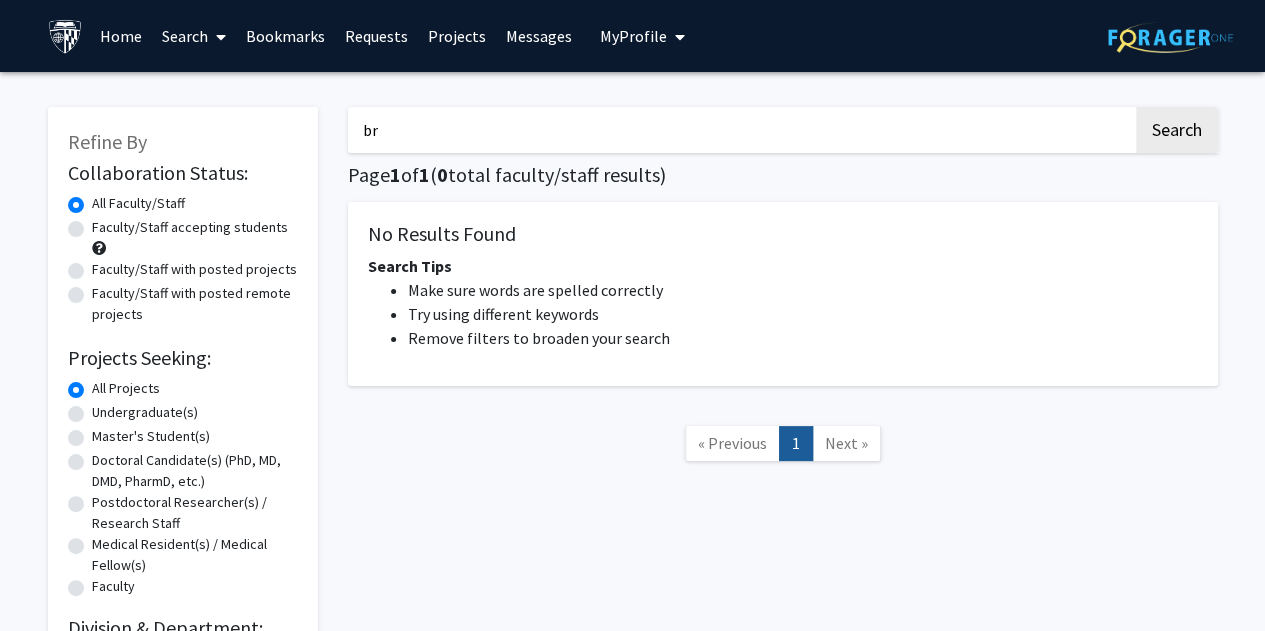 type on "b" 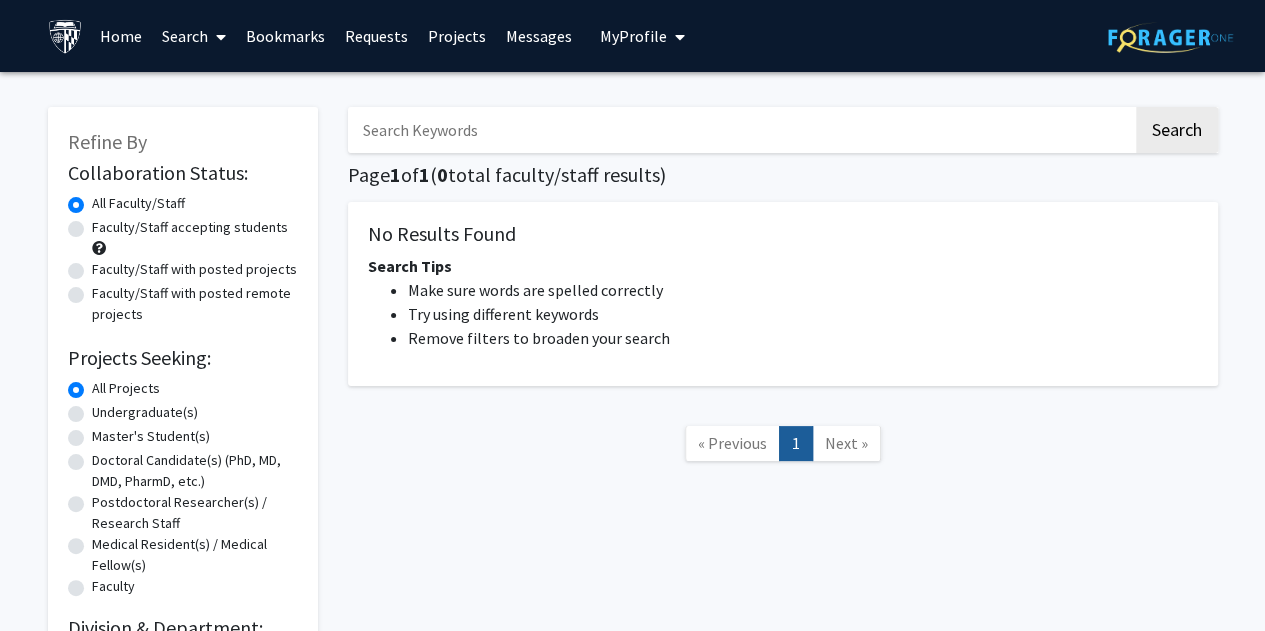 type 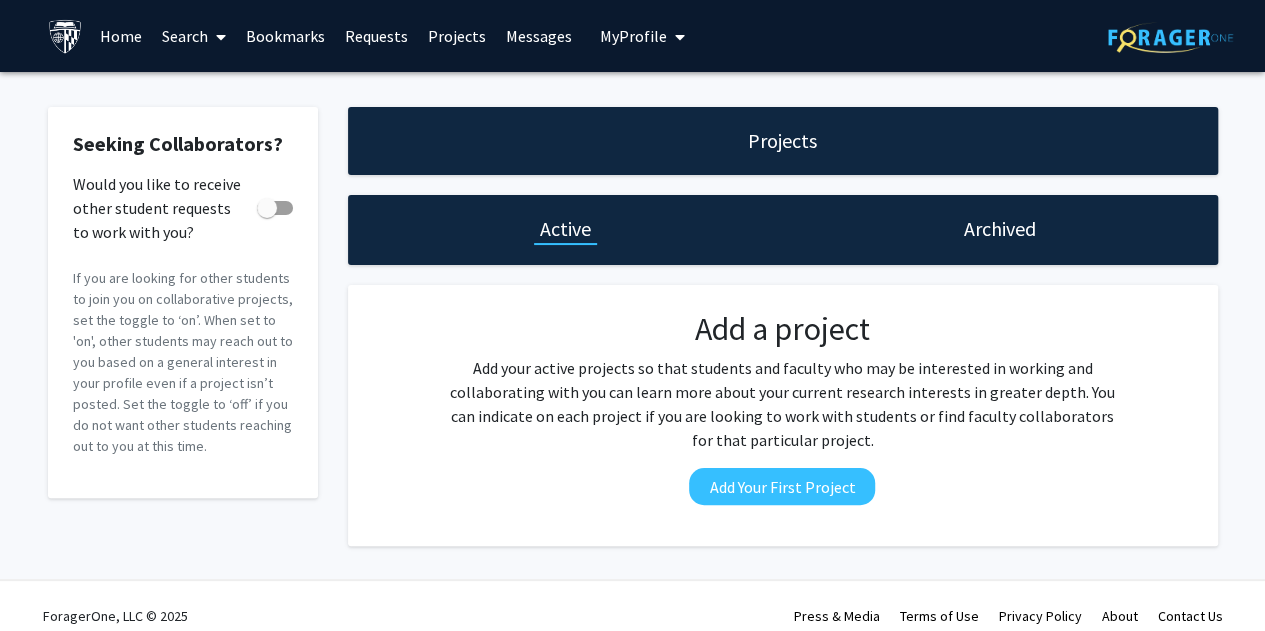 click on "Projects" 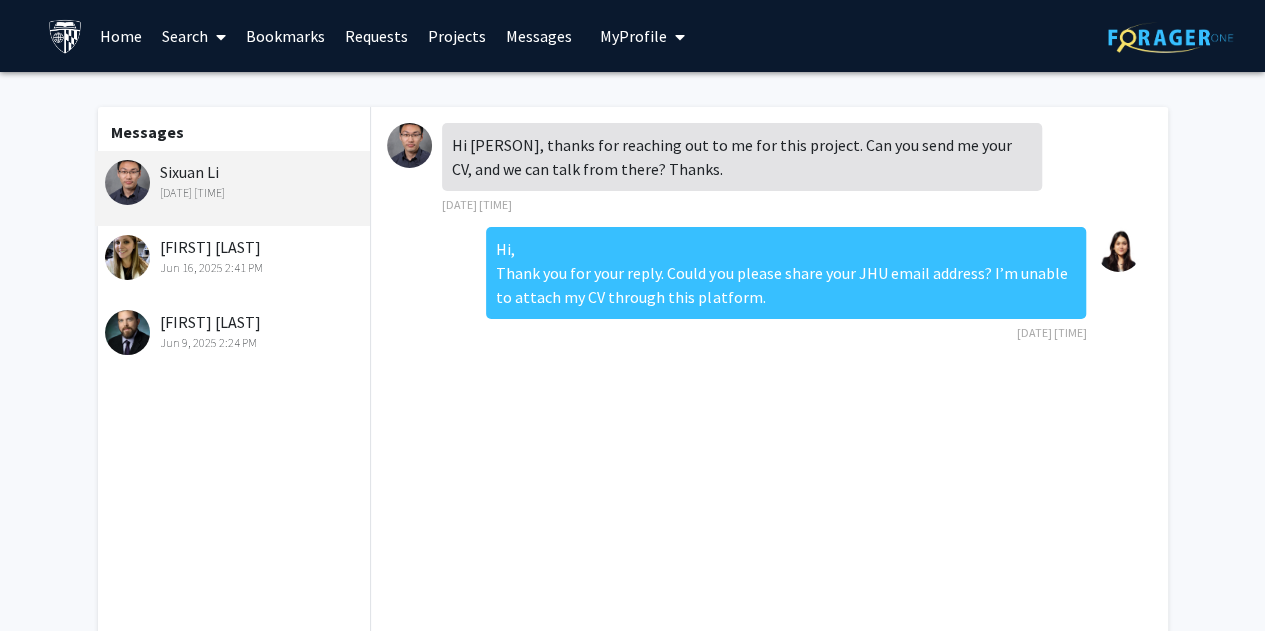 click at bounding box center [217, 37] 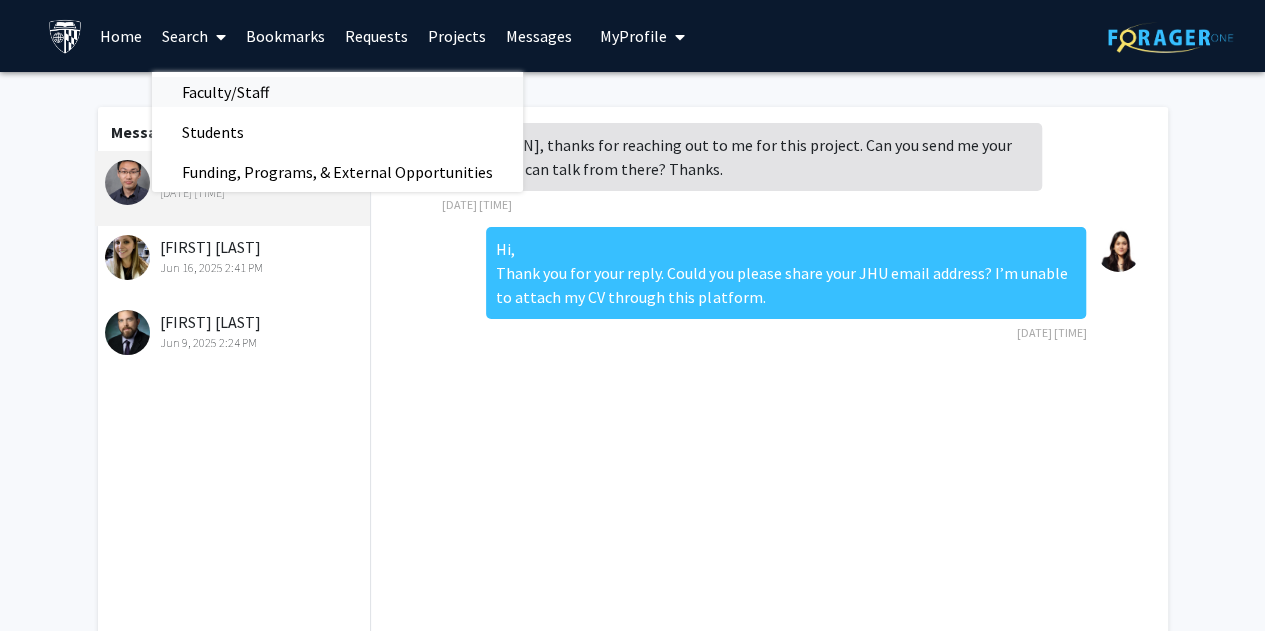 click on "Faculty/Staff" at bounding box center (225, 92) 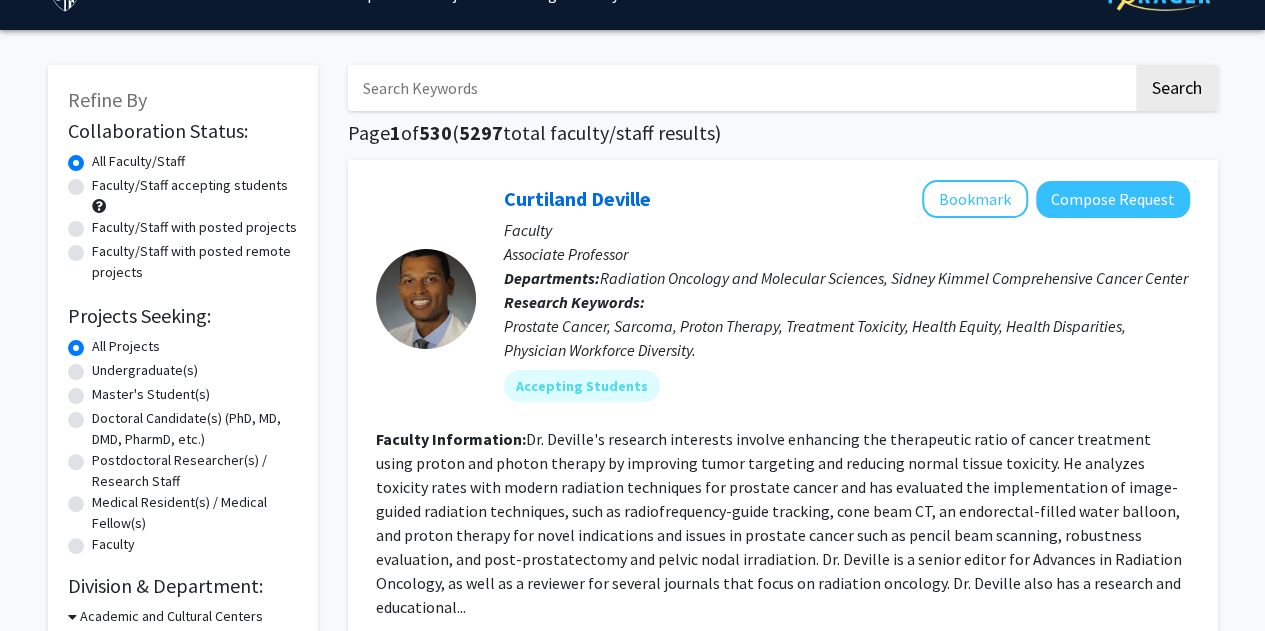 scroll, scrollTop: 43, scrollLeft: 0, axis: vertical 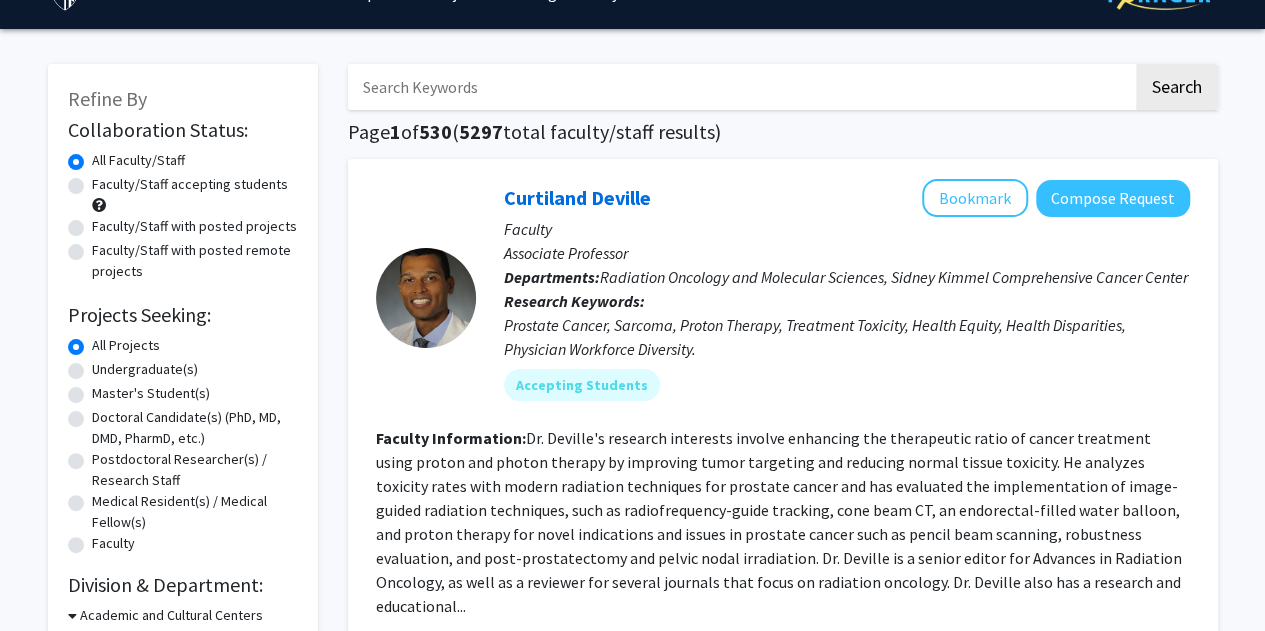 click on "Refine By Collaboration Status: Collaboration Status  All Faculty/Staff    Collaboration Status  Faculty/Staff accepting students    Collaboration Status  Faculty/Staff with posted projects    Collaboration Status  Faculty/Staff with posted remote projects    Projects Seeking: Projects Seeking Level  All Projects    Projects Seeking Level  Undergraduate(s)    Projects Seeking Level  Master's Student(s)    Projects Seeking Level  Doctoral Candidate(s) (PhD, MD, DMD, PharmD, etc.)    Projects Seeking Level  Postdoctoral Researcher(s) / Research Staff    Projects Seeking Level  Medical Resident(s) / Medical Fellow(s)    Projects Seeking Level  Faculty    Division & Department:      Academic and Cultural Centers  (Select All)  (Select All)  Berman Institute of Bioethics (BIB)  Berman Institute of Bioethics (BIB)  Bloomberg Center for Public Innovation  Bloomberg Center for Public Innovation  Center for Talented Youth (CTY)  Center for Talented Youth (CTY)  Urban Health Institute (UHI)" 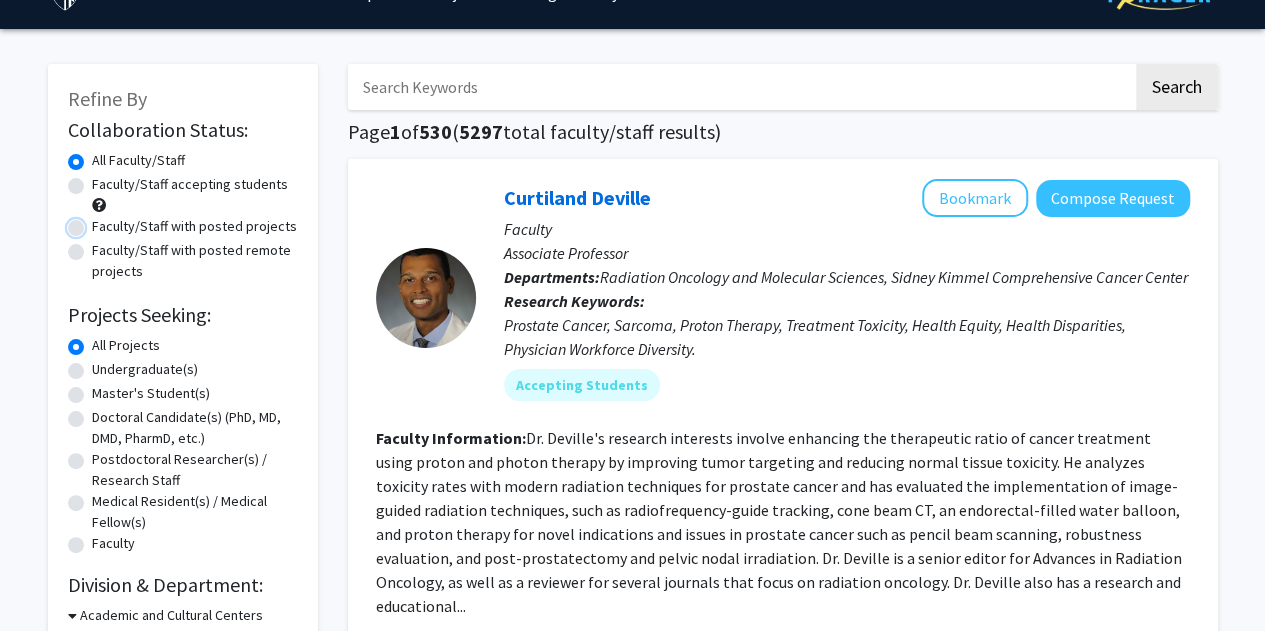 click on "Faculty/Staff with posted projects" at bounding box center [98, 222] 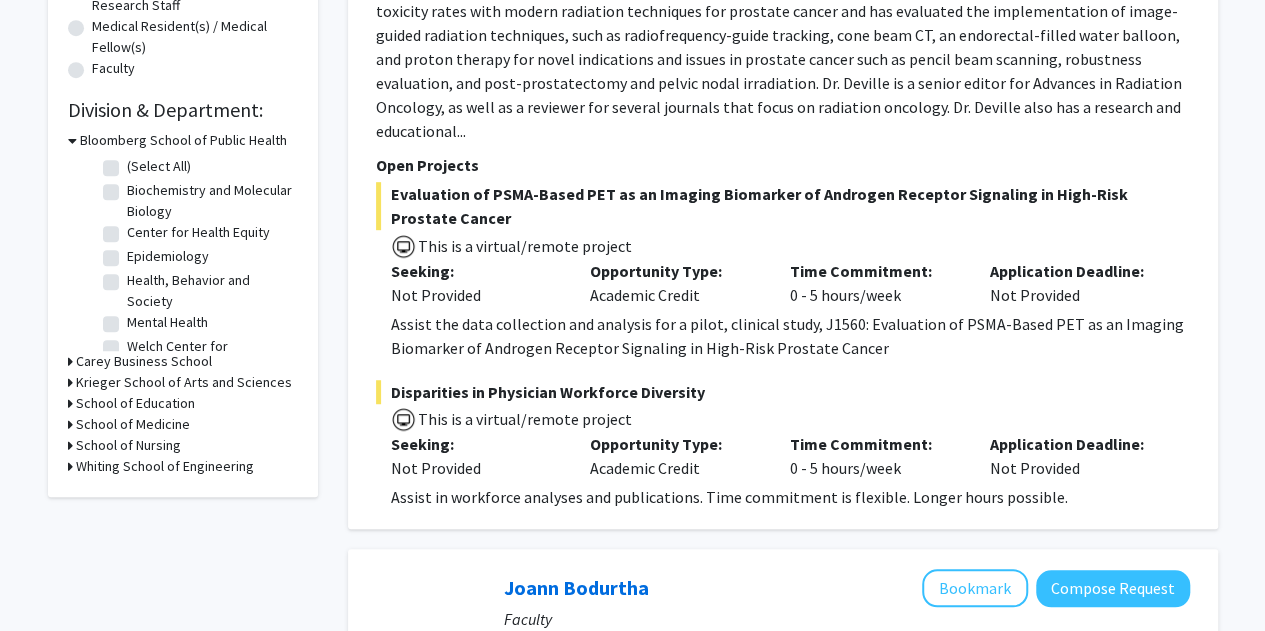 scroll, scrollTop: 520, scrollLeft: 0, axis: vertical 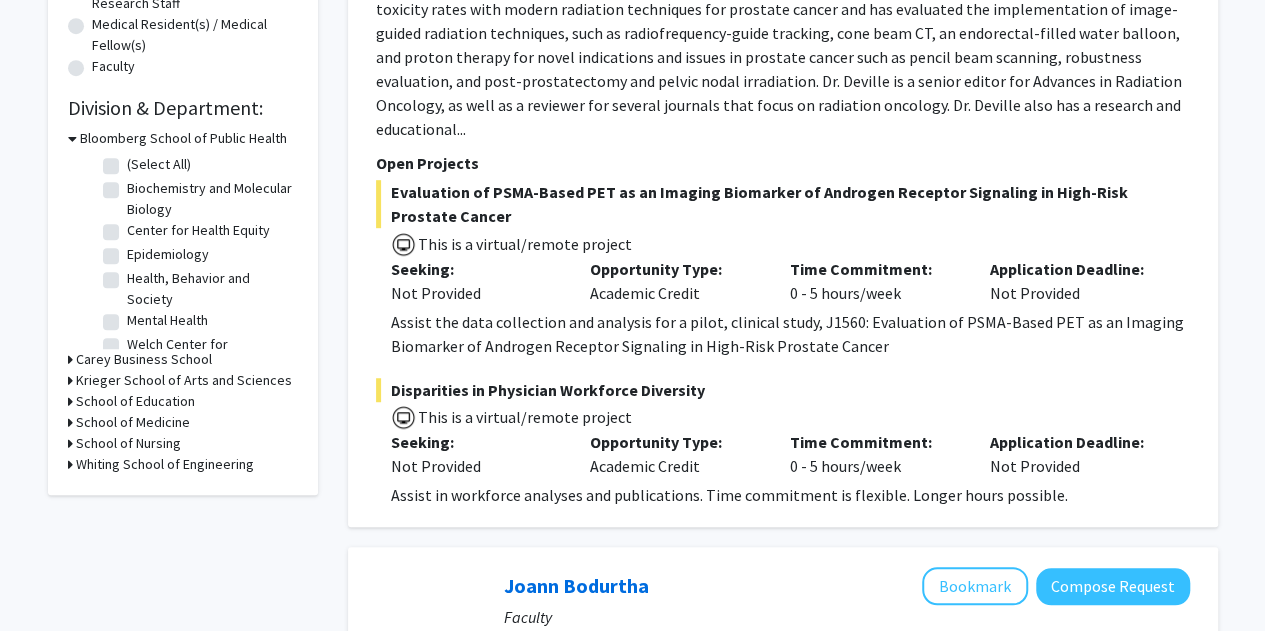 click on "Disparities in Physician Workforce Diversity" 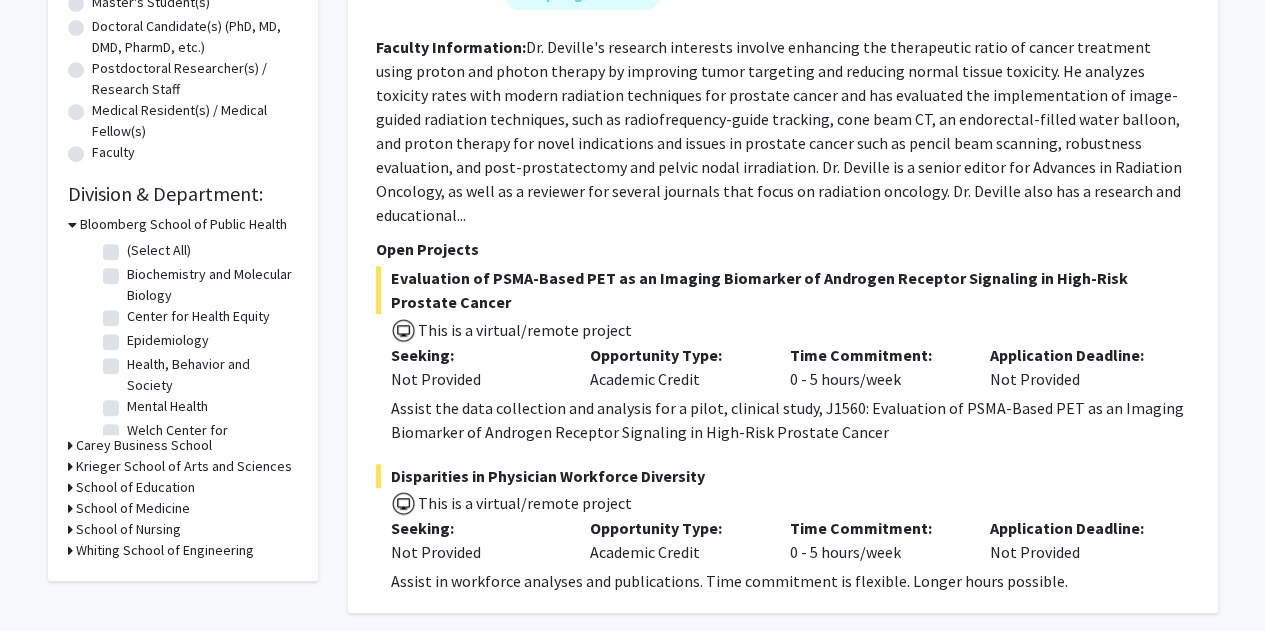 scroll, scrollTop: 236, scrollLeft: 0, axis: vertical 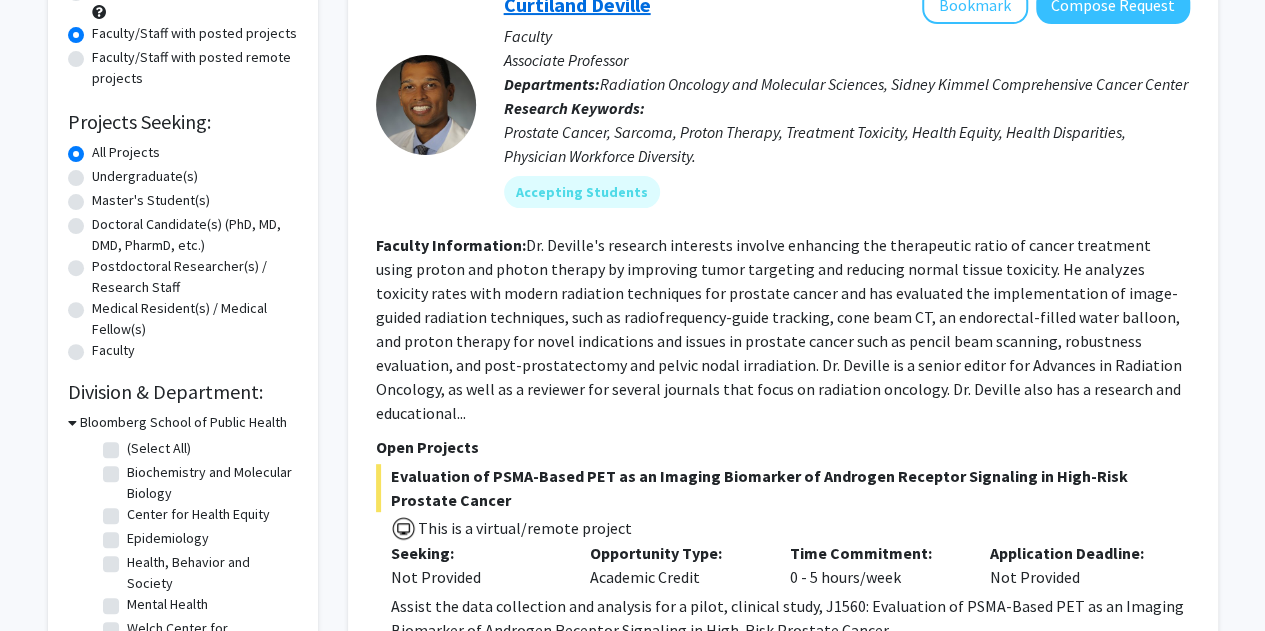 click on "Curtiland Deville" 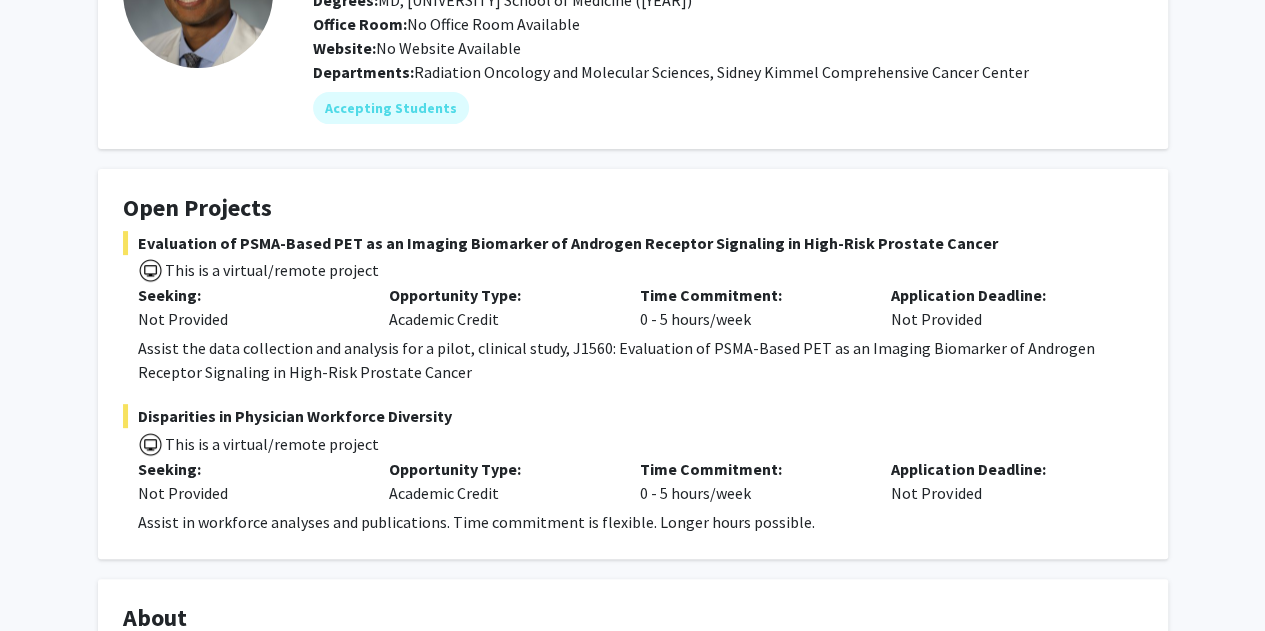 scroll, scrollTop: 186, scrollLeft: 0, axis: vertical 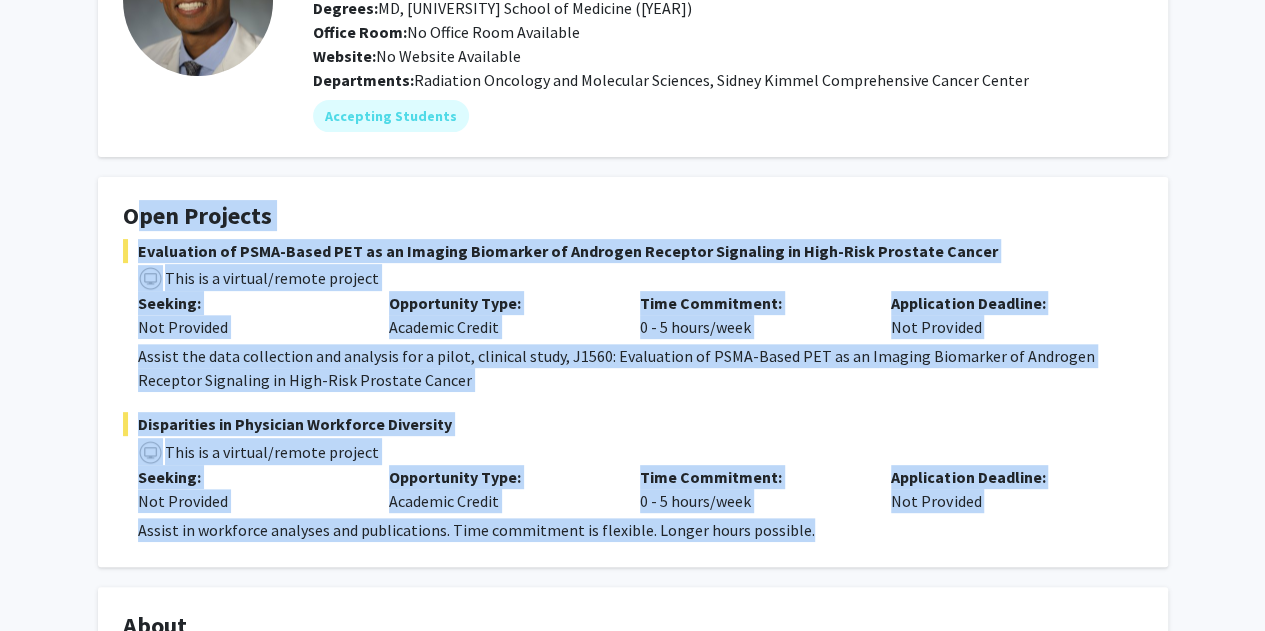 drag, startPoint x: 124, startPoint y: 213, endPoint x: 905, endPoint y: 559, distance: 854.2113 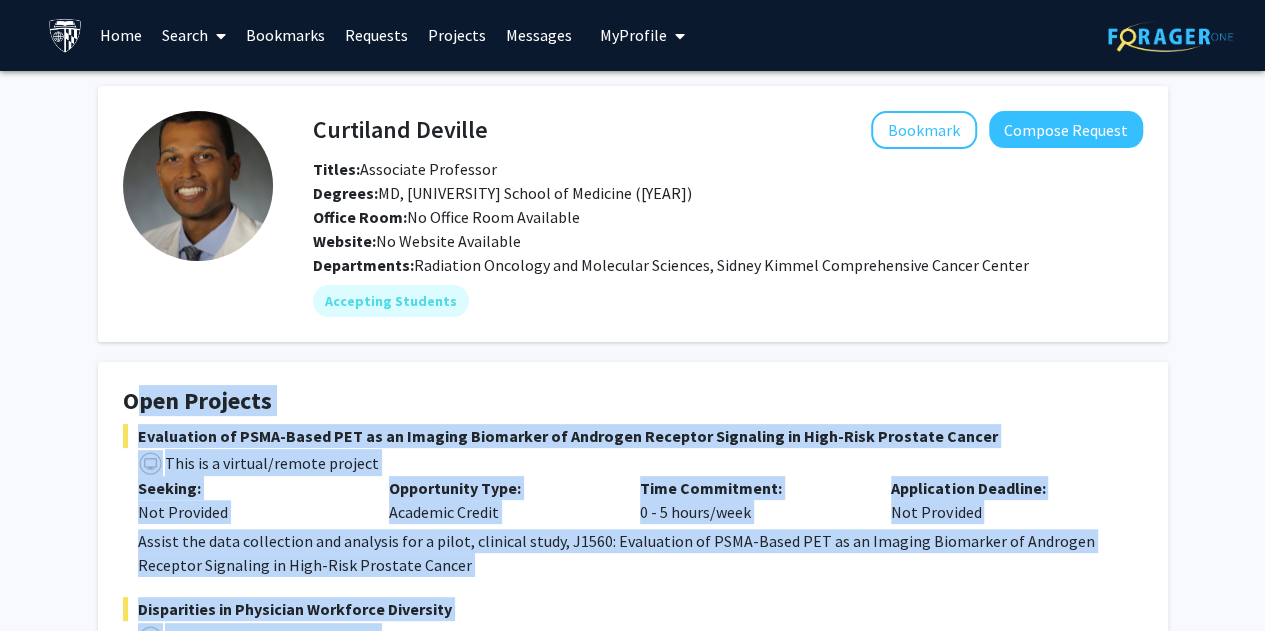 scroll, scrollTop: 0, scrollLeft: 0, axis: both 